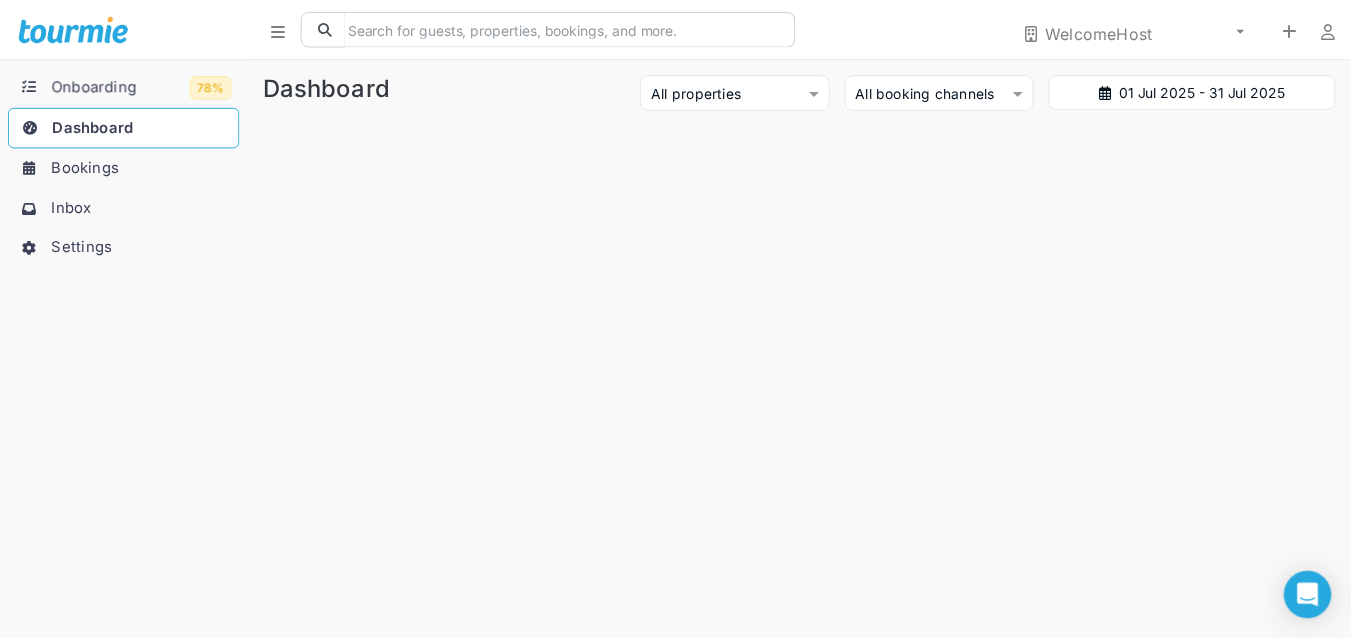 scroll, scrollTop: 0, scrollLeft: 0, axis: both 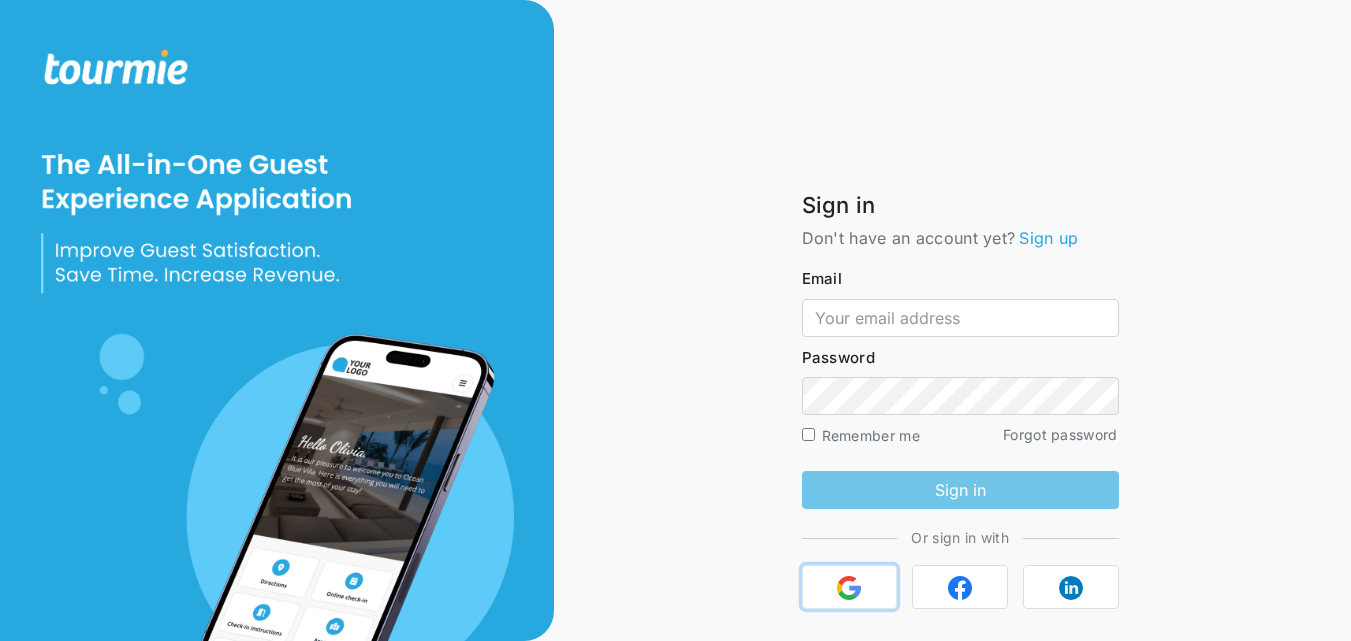click at bounding box center [849, 588] 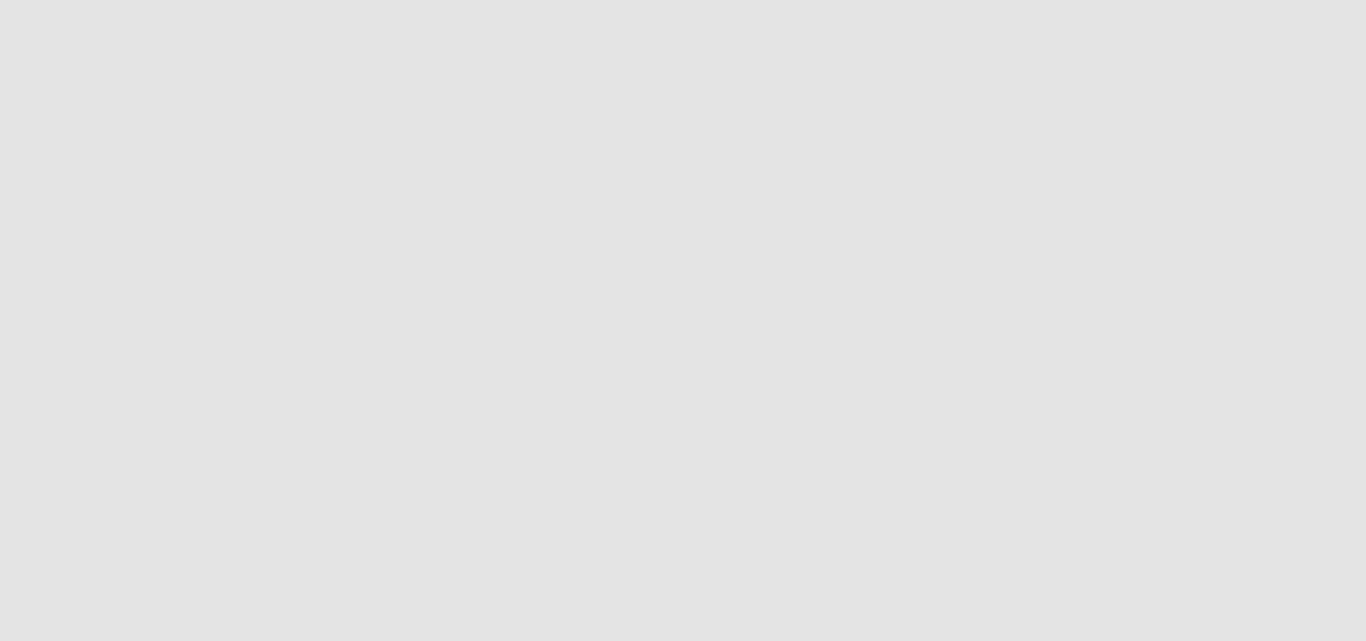 scroll, scrollTop: 0, scrollLeft: 0, axis: both 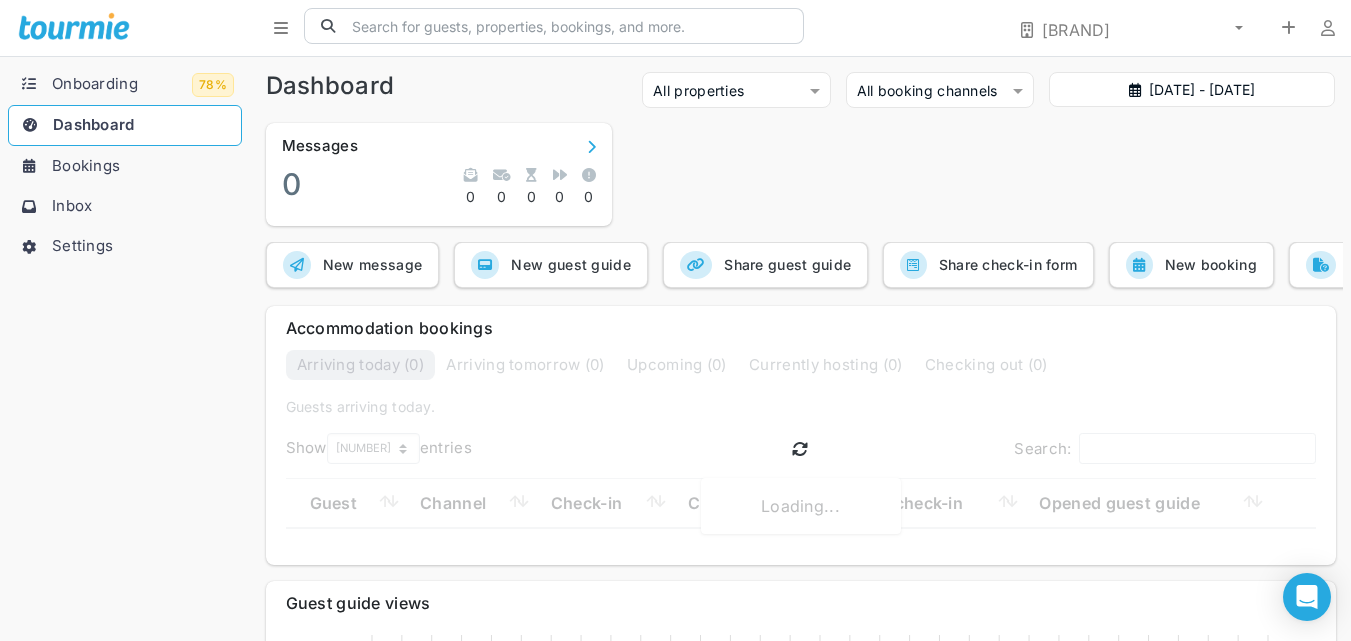 click on "Bookings" at bounding box center [86, 165] 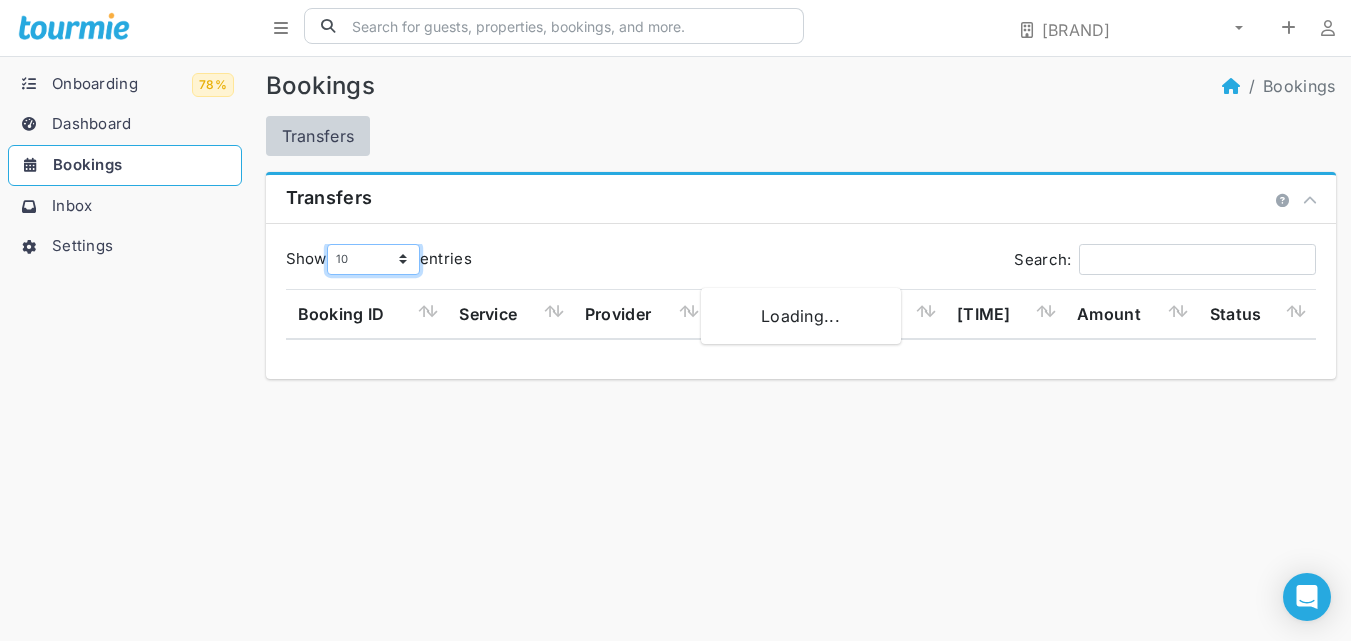 click on "10 25 50 100 250 500" at bounding box center [373, 259] 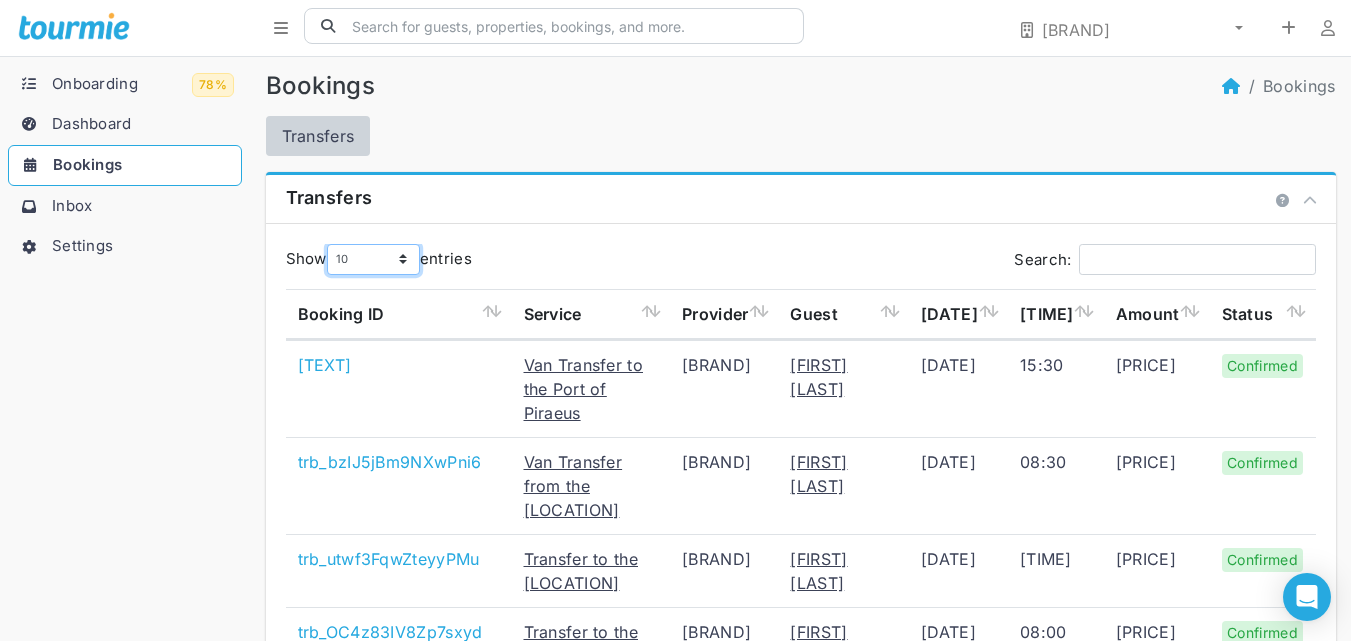 select on "50" 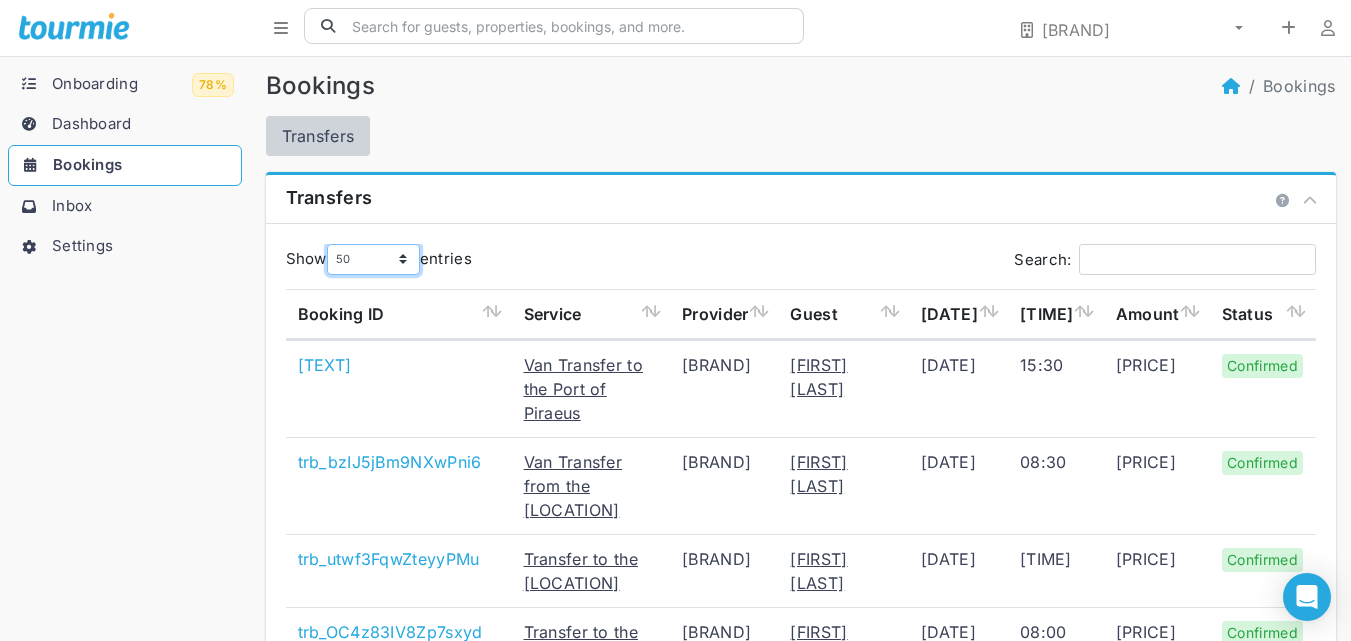 click on "10 25 50 100 250 500" at bounding box center [373, 259] 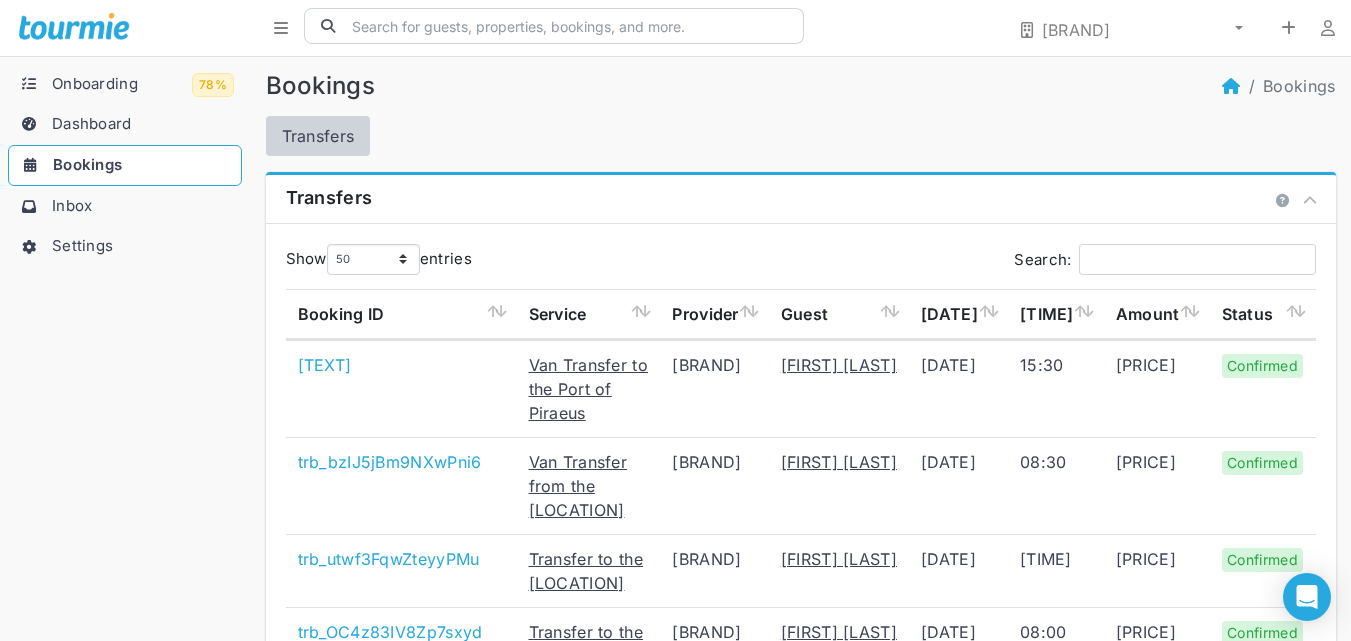 click on "[DATE]" at bounding box center [958, 314] 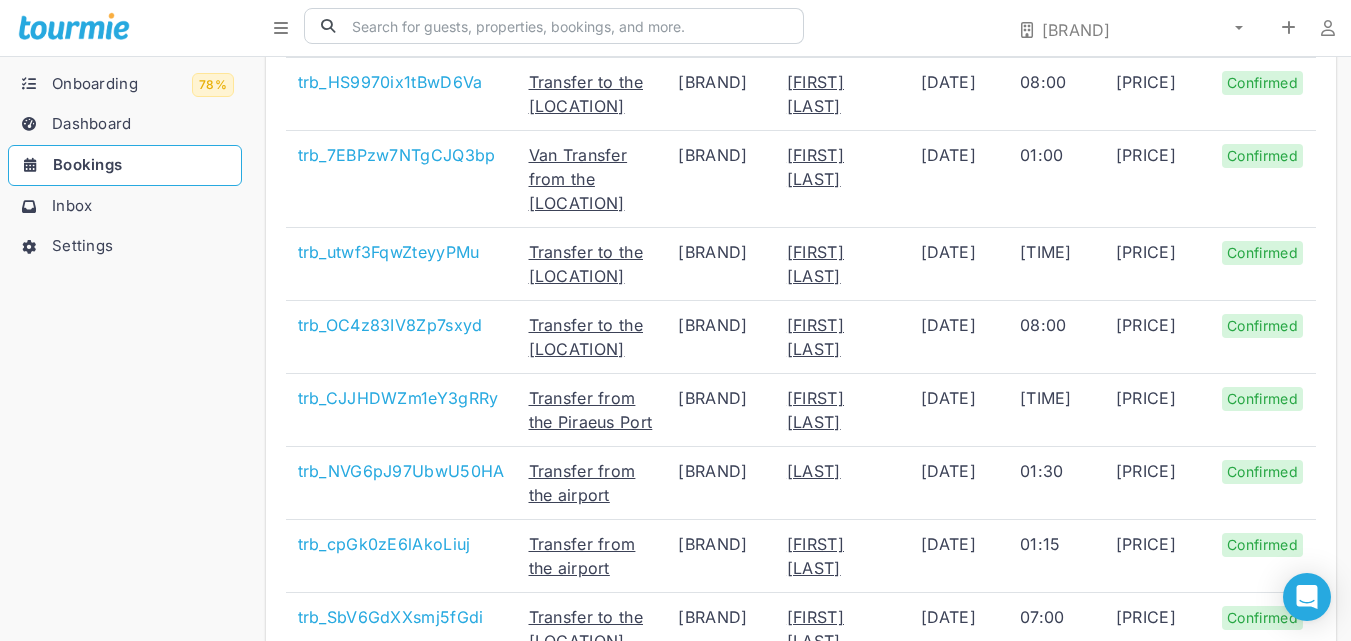 scroll, scrollTop: 2040, scrollLeft: 0, axis: vertical 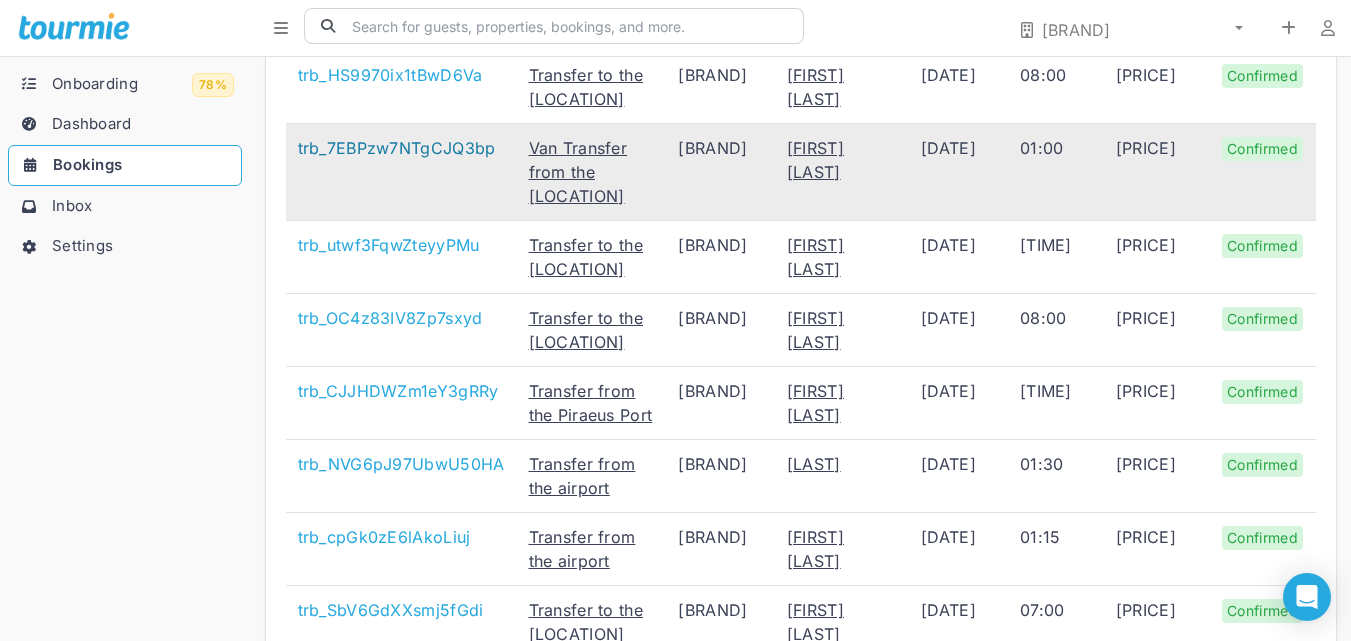 click on "trb_7EBPzw7NTgCJQ3bp" at bounding box center (397, 148) 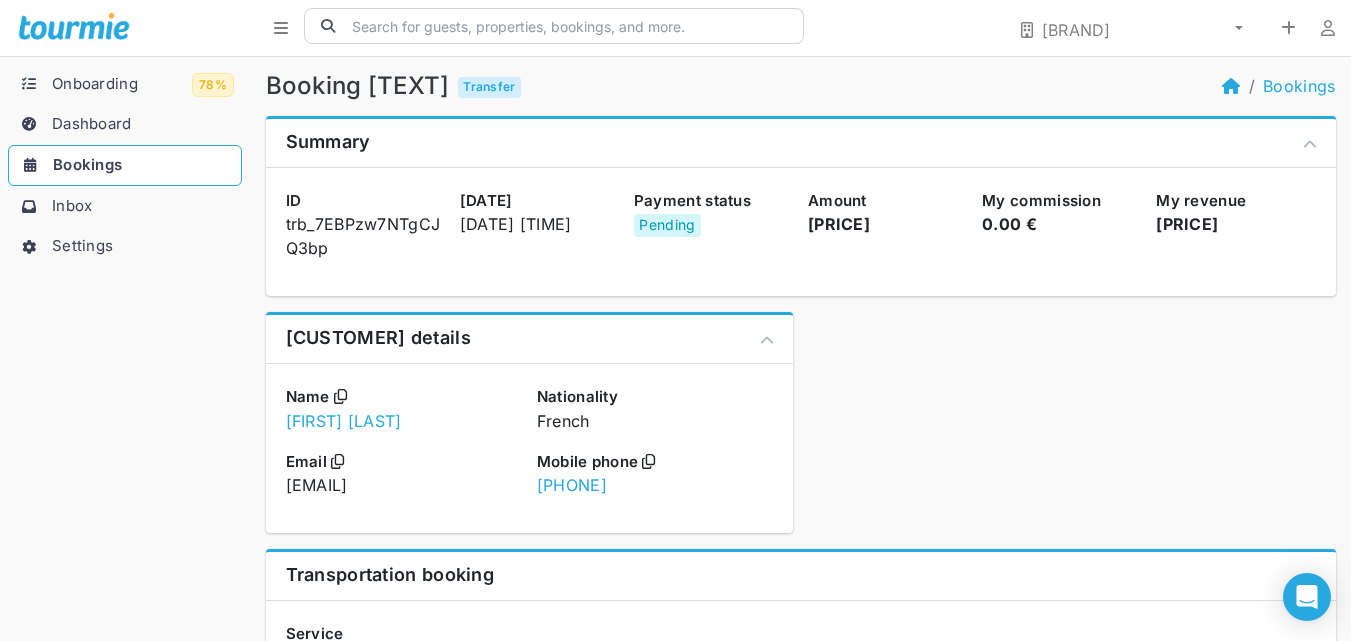 scroll, scrollTop: 560, scrollLeft: 0, axis: vertical 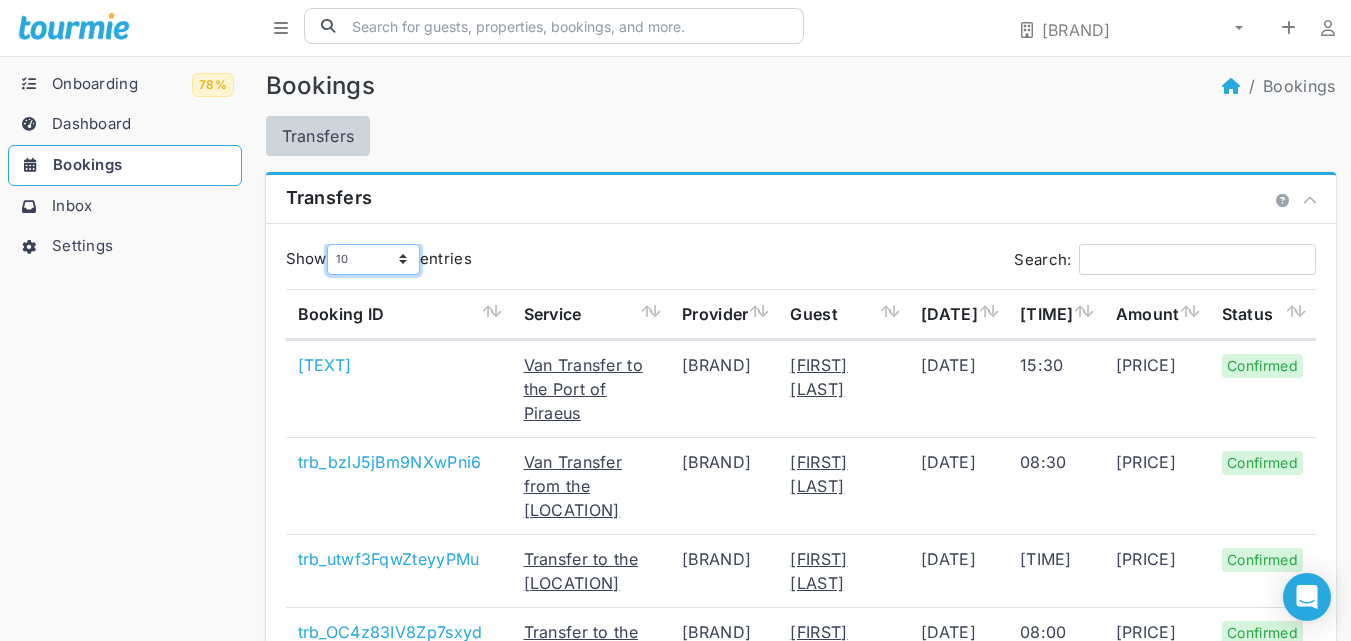 click on "10 25 50 100 250 500" at bounding box center [373, 259] 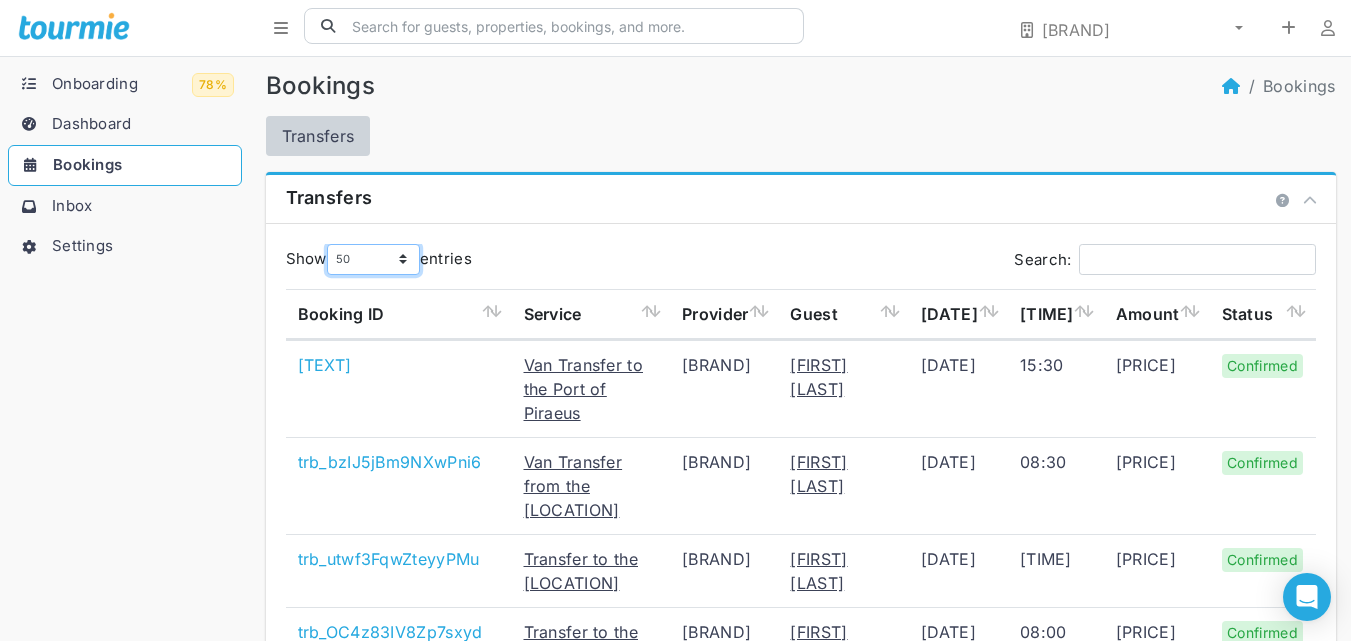 click on "10 25 50 100 250 500" at bounding box center [373, 259] 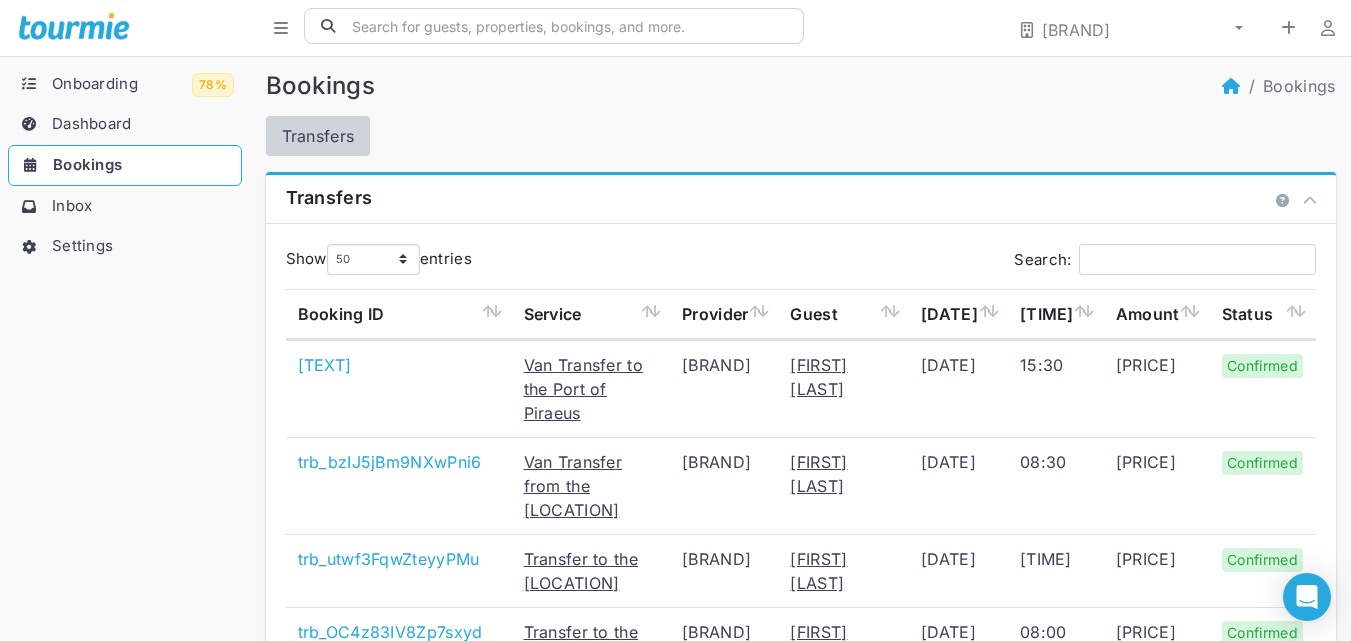 click on "[DATE]" at bounding box center (958, 314) 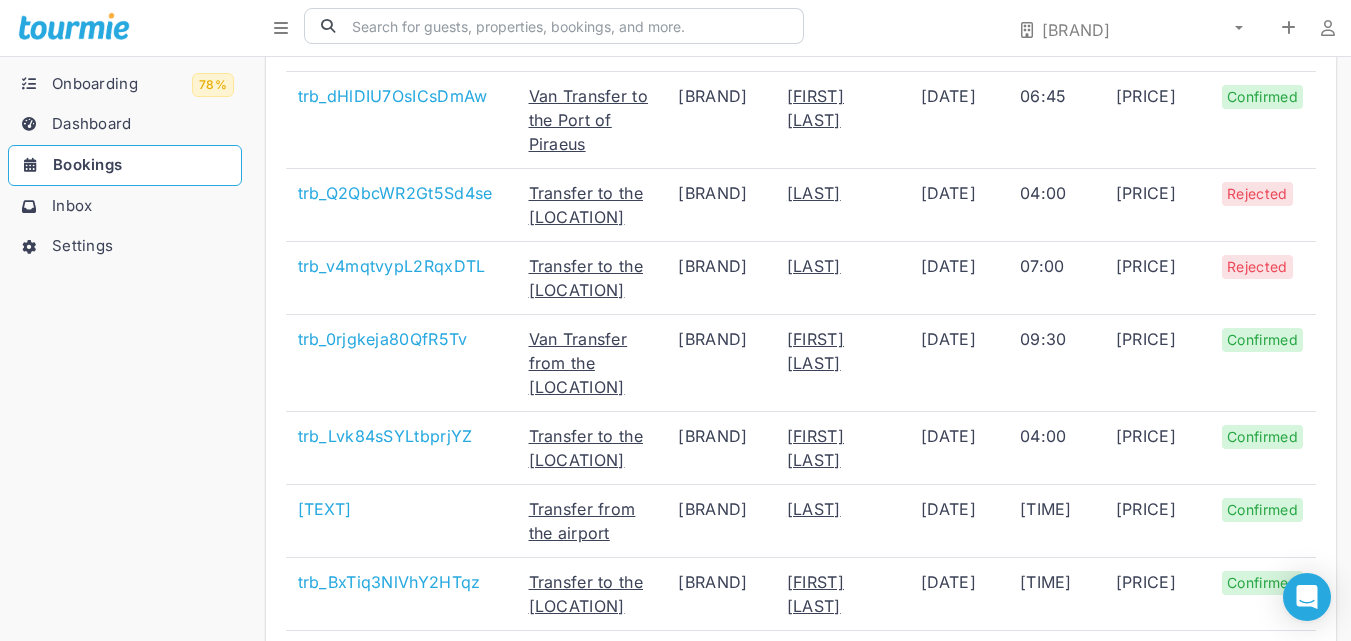 scroll, scrollTop: 1680, scrollLeft: 0, axis: vertical 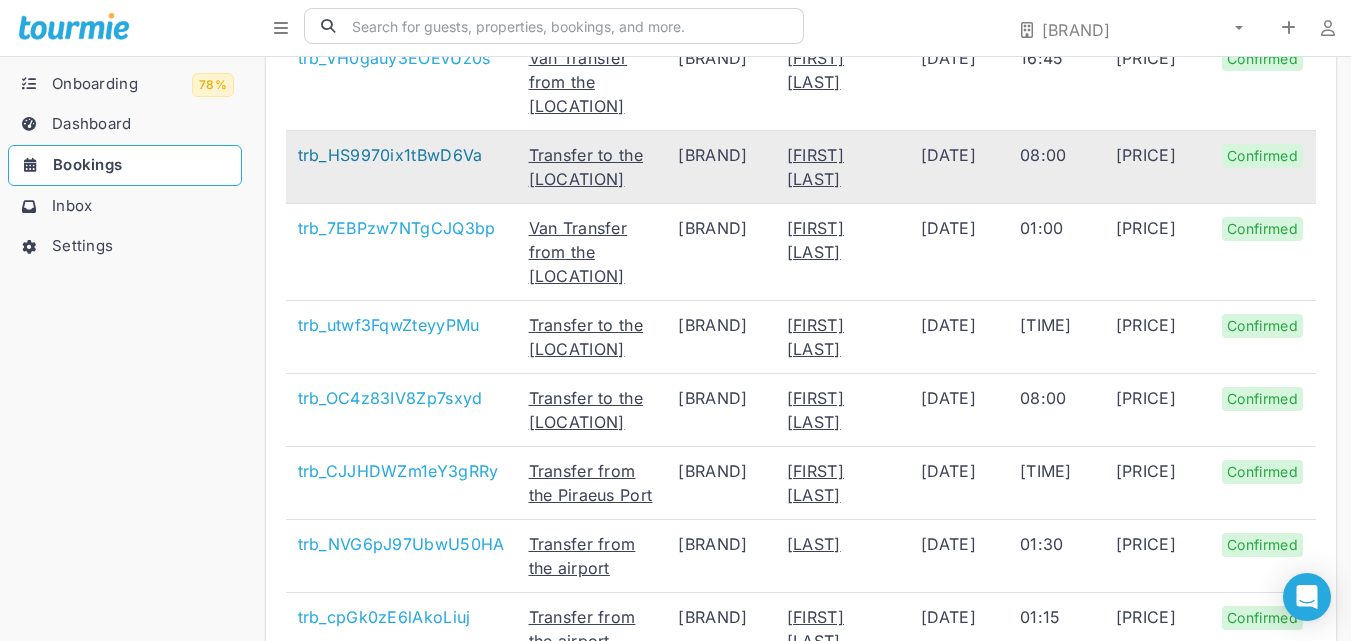 click on "trb_HS9970ix1tBwD6Va" at bounding box center (390, 155) 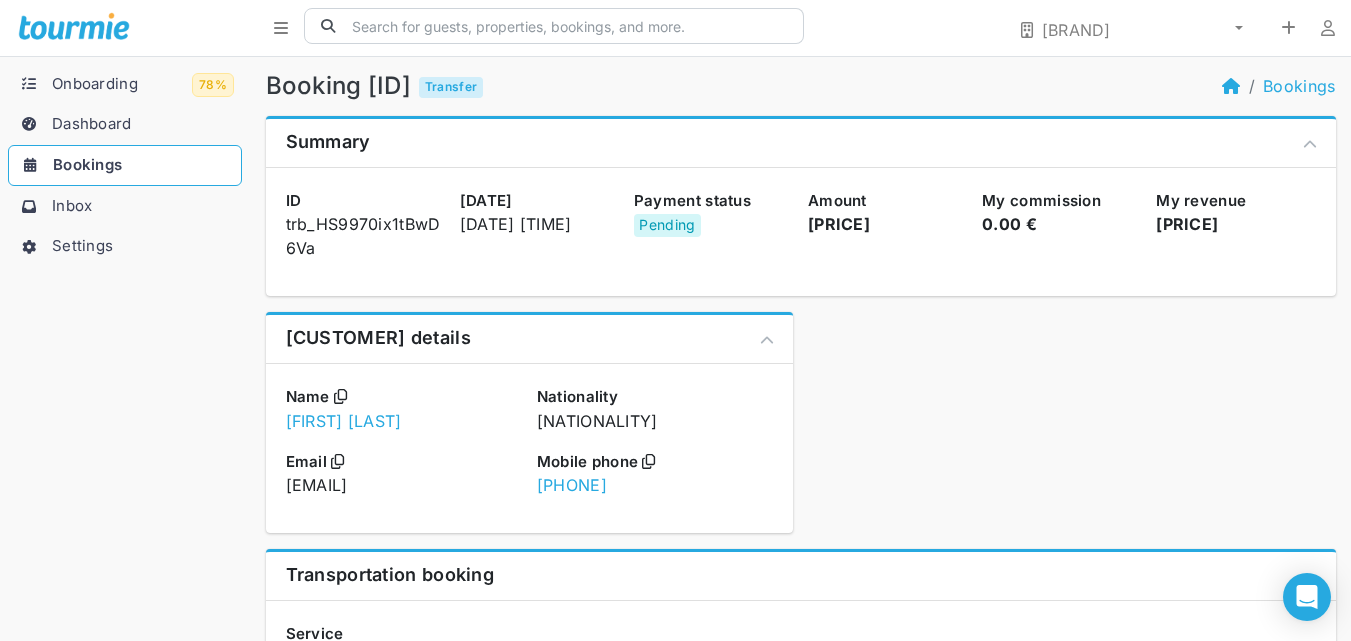 scroll, scrollTop: 560, scrollLeft: 0, axis: vertical 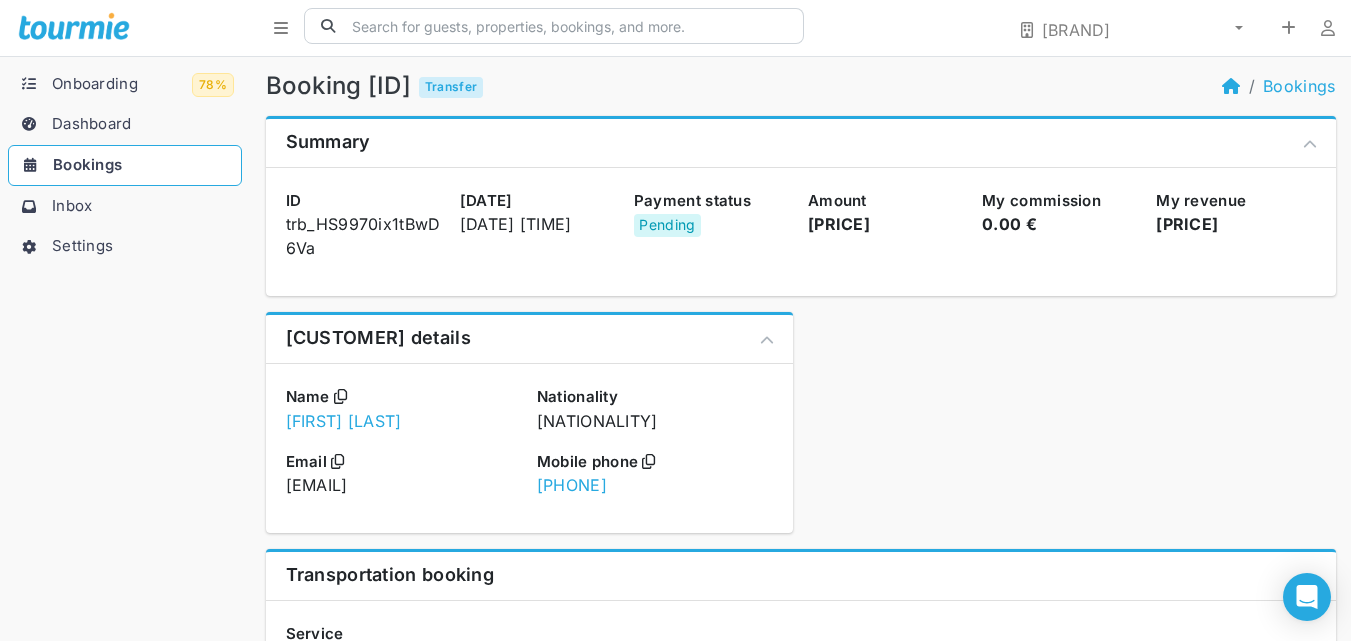 click on "Bookings" at bounding box center [87, 164] 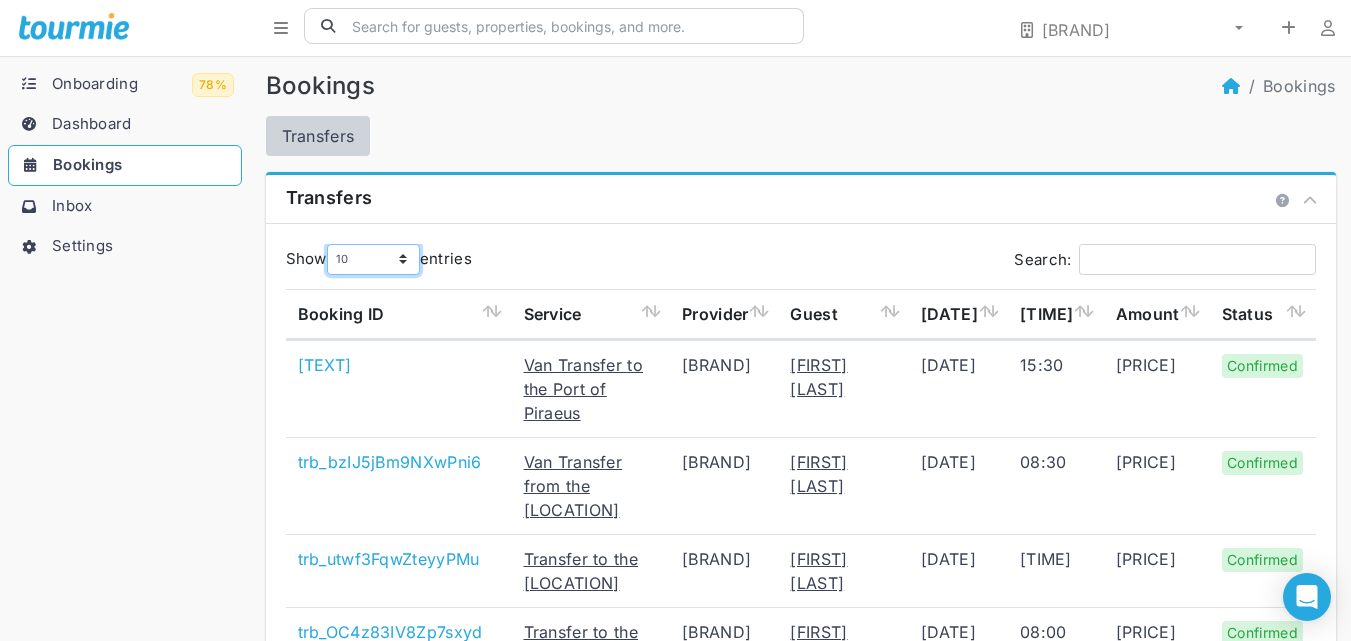 click on "10 25 50 100 250 500" at bounding box center [373, 259] 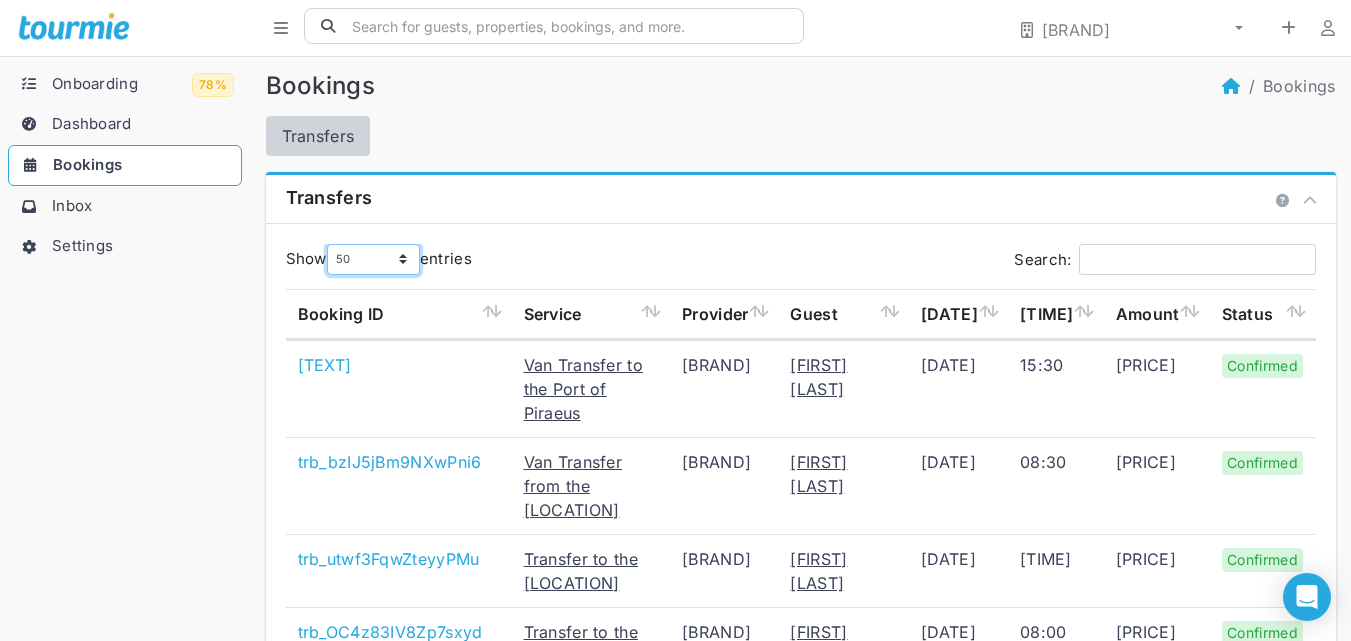 click on "10 25 50 100 250 500" at bounding box center [373, 259] 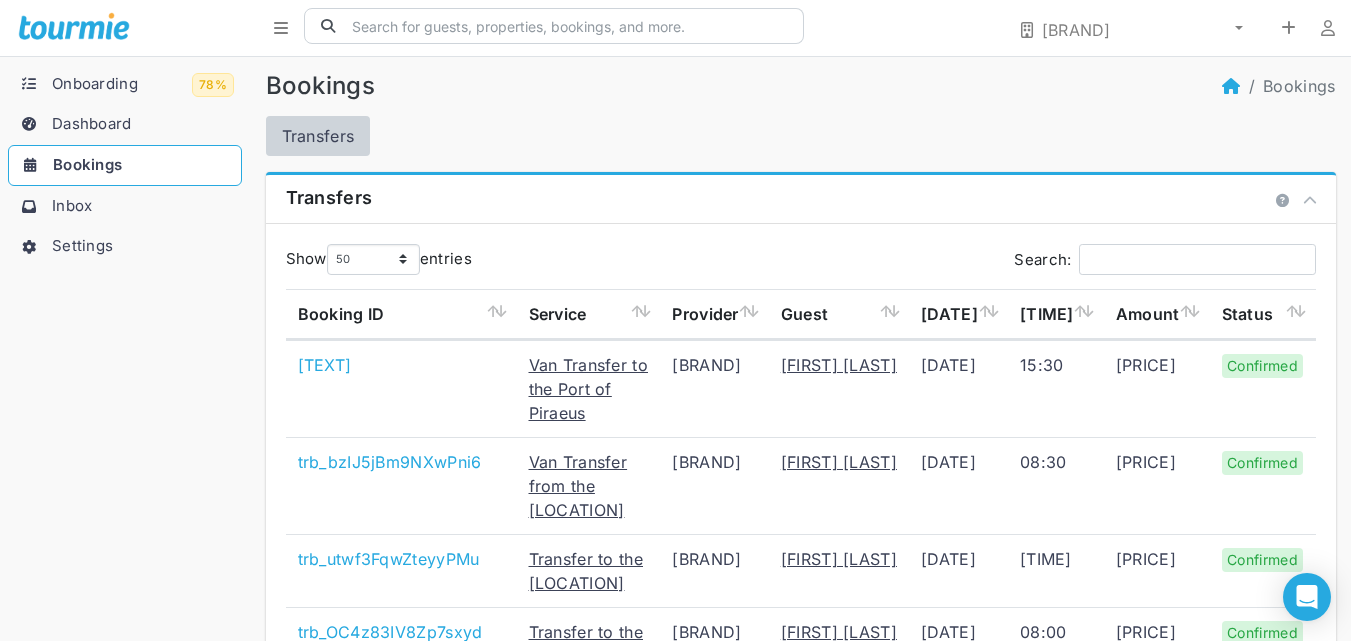 click on "[DATE]" at bounding box center (958, 314) 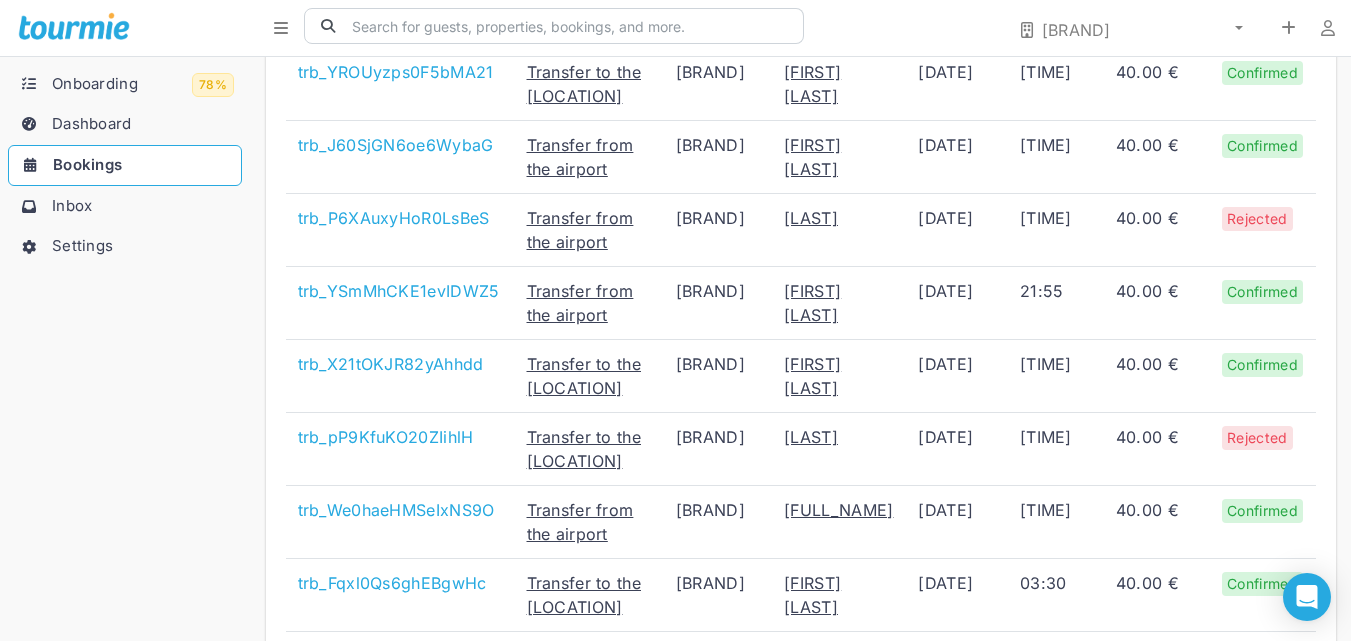 scroll, scrollTop: 1680, scrollLeft: 0, axis: vertical 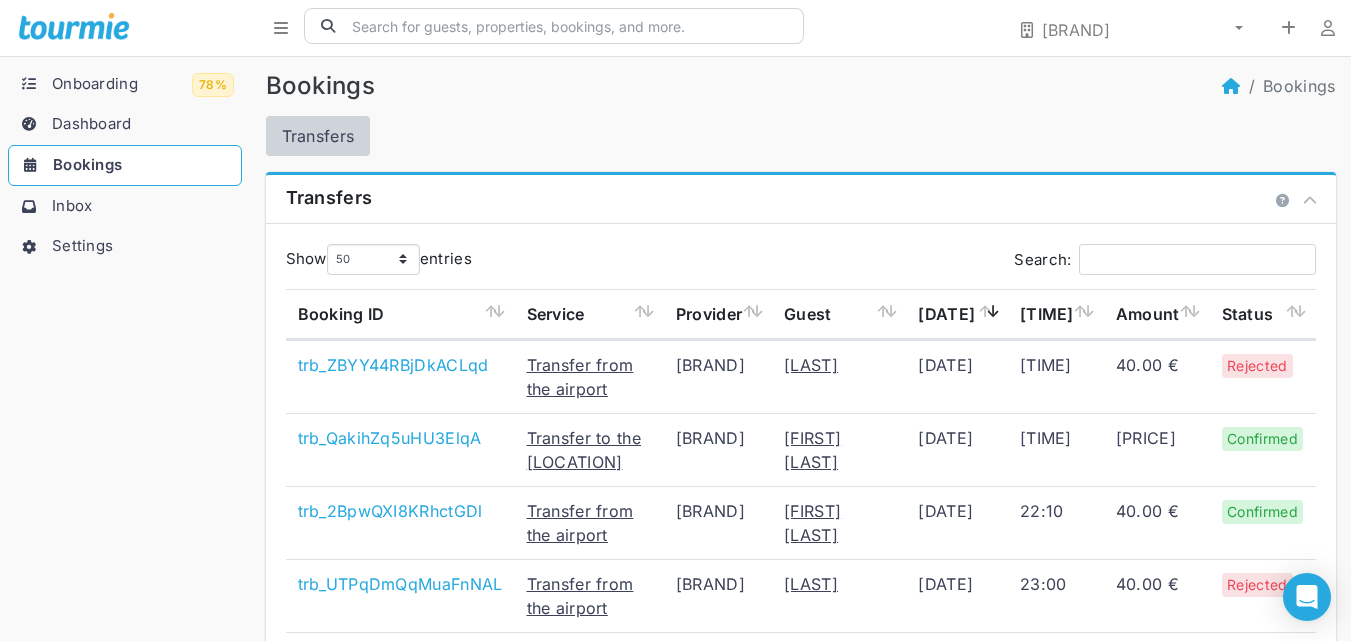 click on "[DATE]" at bounding box center (957, 314) 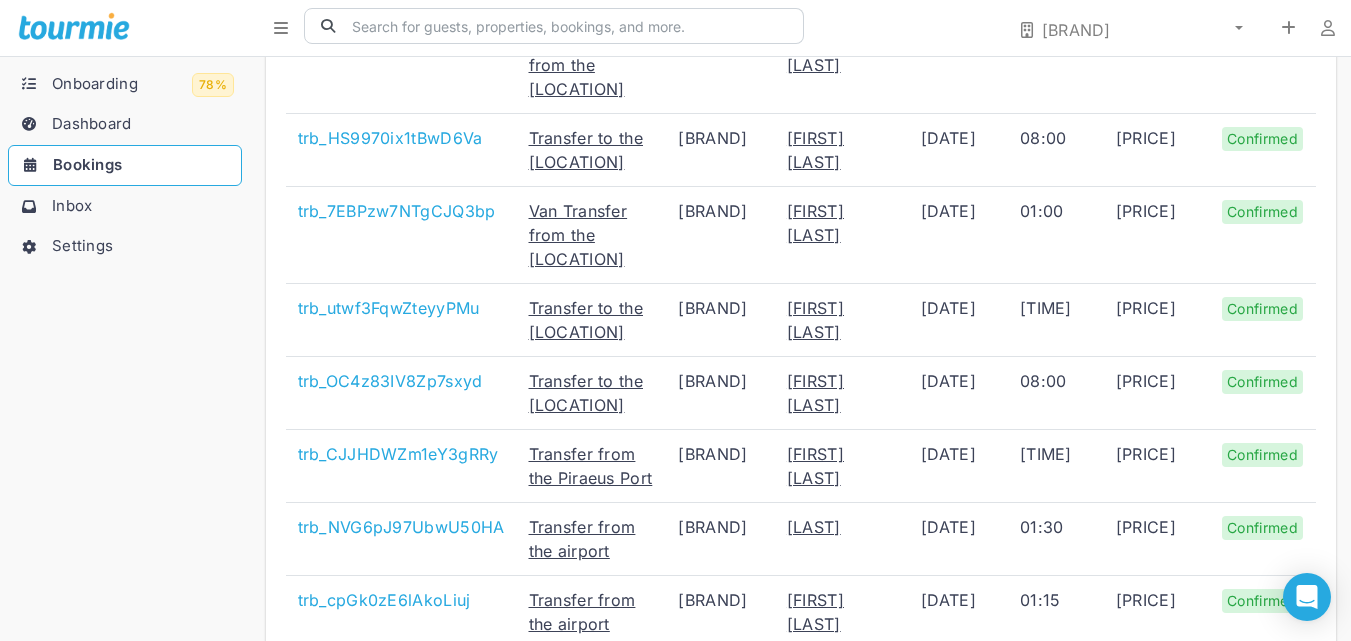 scroll, scrollTop: 1960, scrollLeft: 0, axis: vertical 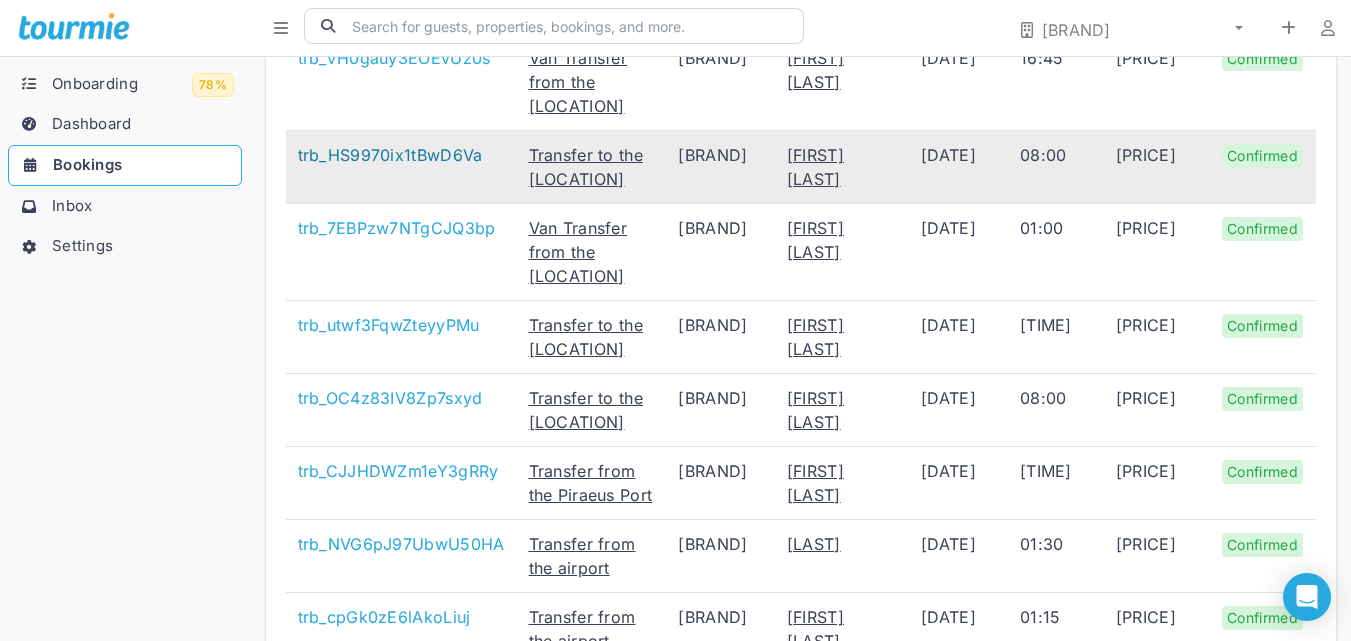 click on "trb_HS9970ix1tBwD6Va" at bounding box center (390, 155) 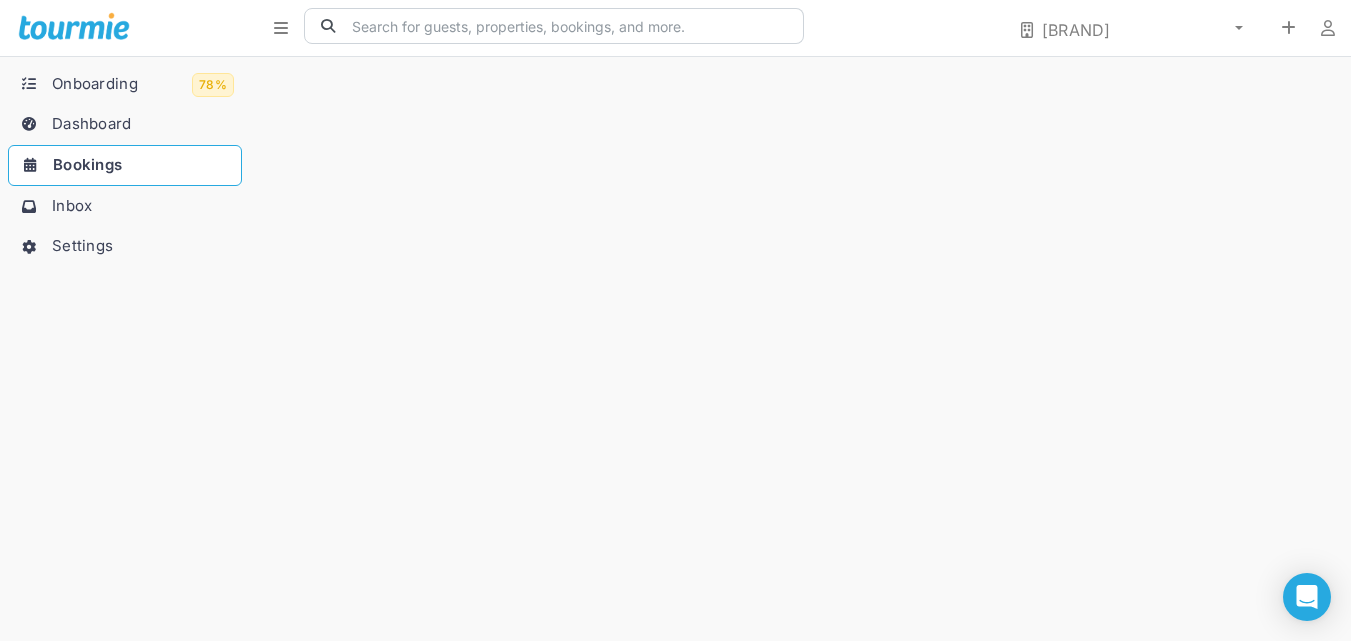 scroll, scrollTop: 0, scrollLeft: 0, axis: both 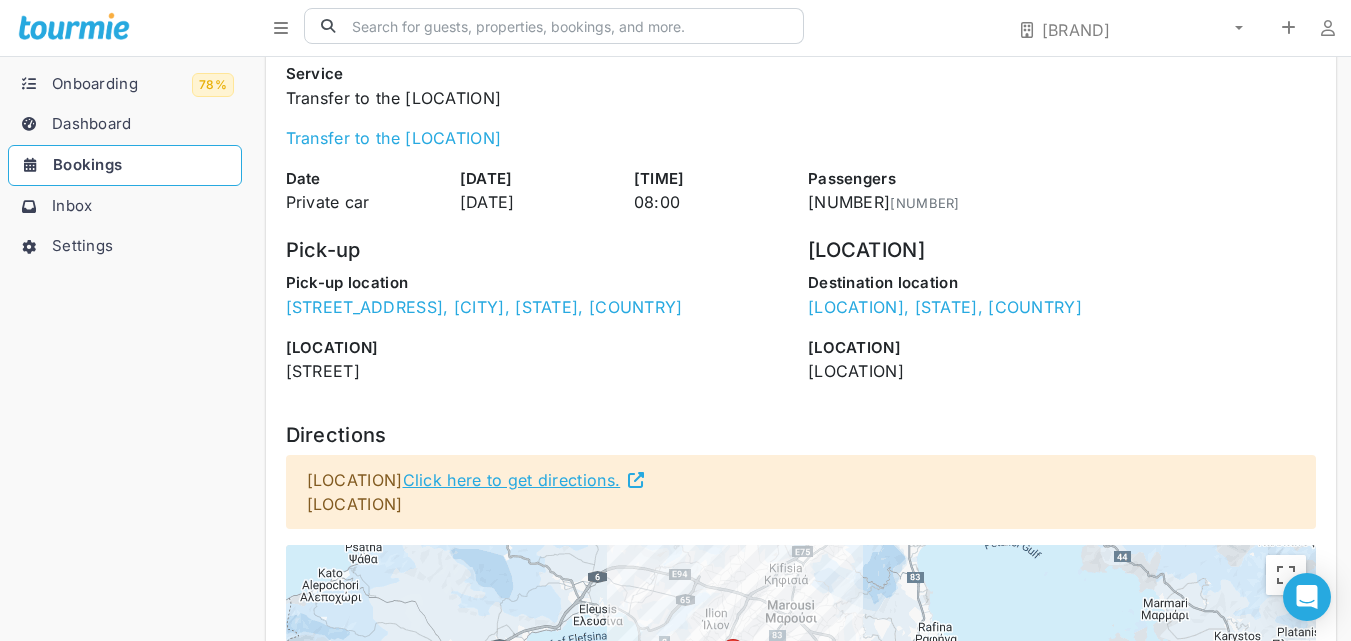 click on "Bookings" at bounding box center [125, 165] 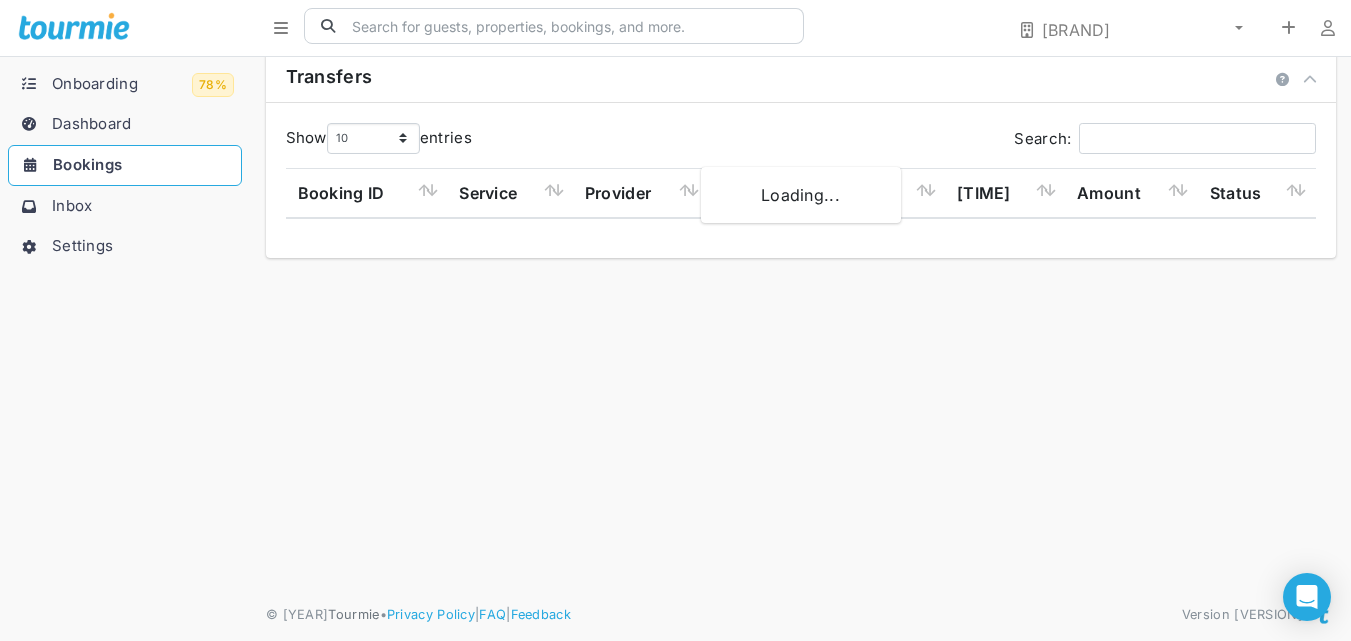 scroll, scrollTop: 0, scrollLeft: 0, axis: both 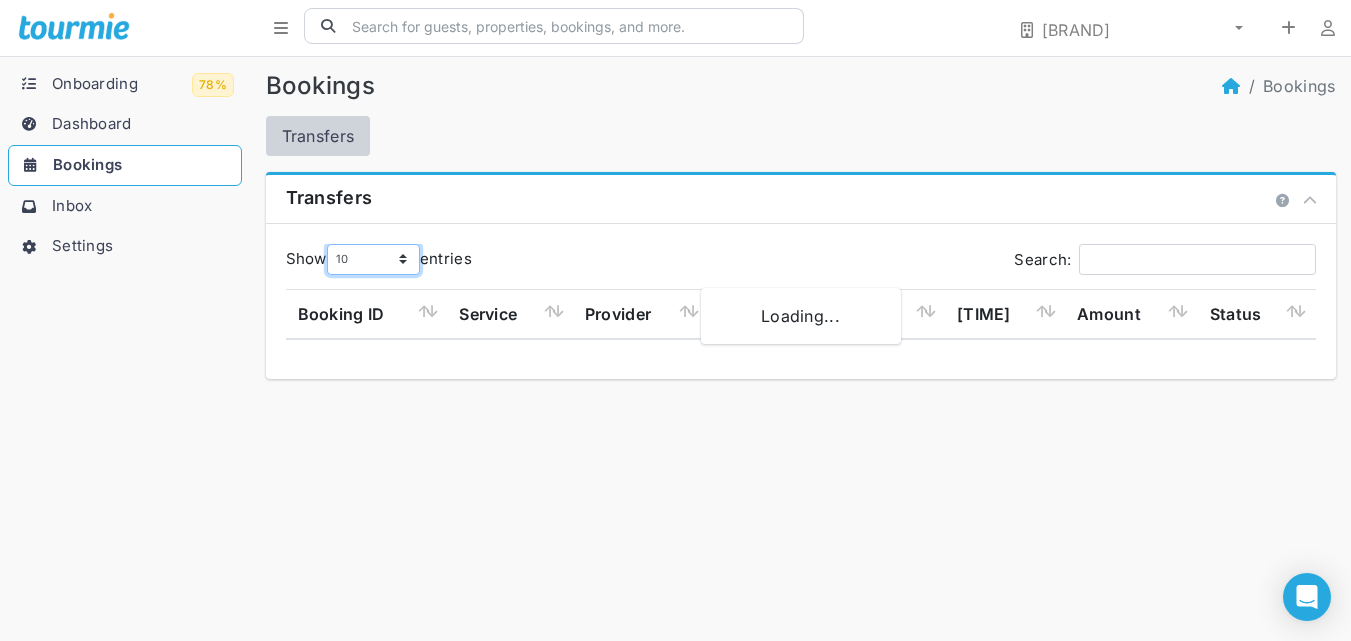 click on "10 25 50 100 250 500" at bounding box center (373, 259) 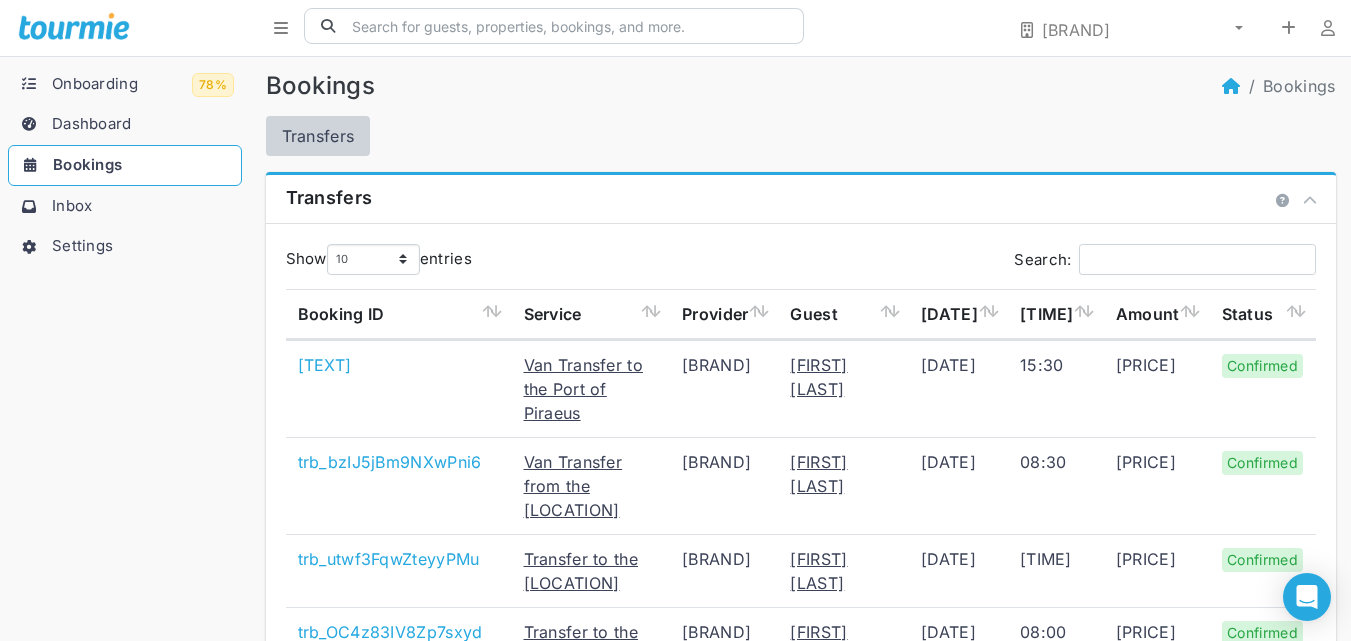 click on "[DATE]" at bounding box center [958, 314] 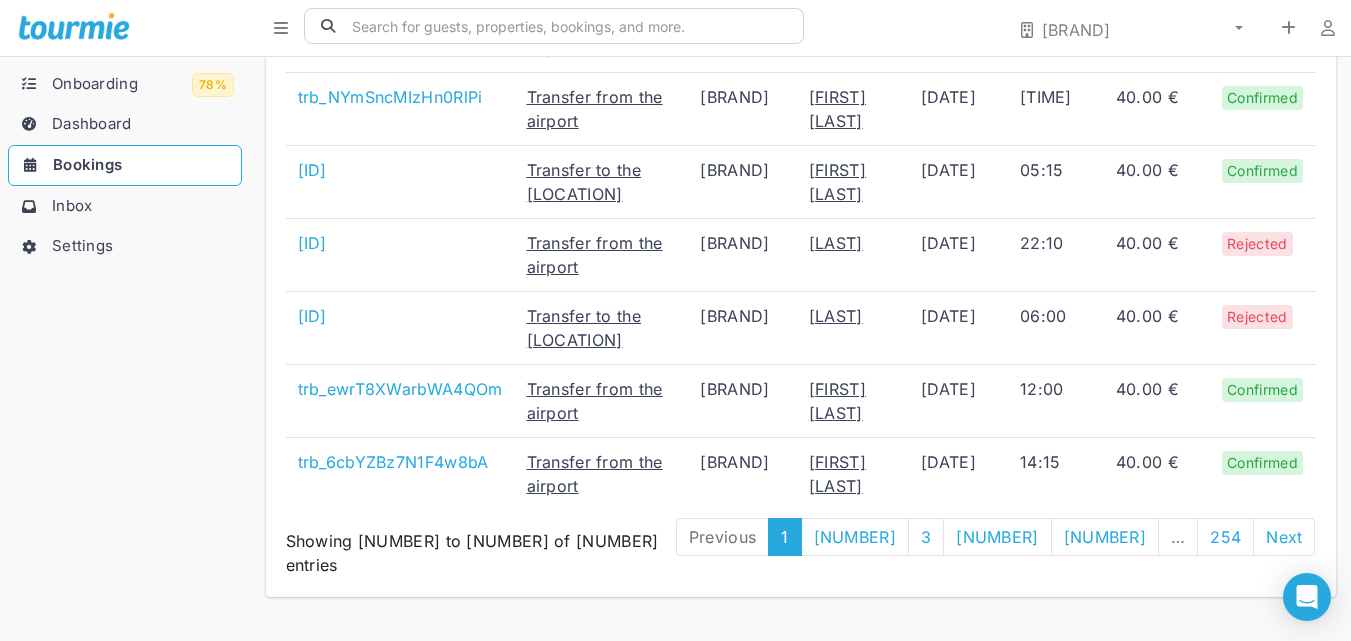 scroll, scrollTop: 0, scrollLeft: 0, axis: both 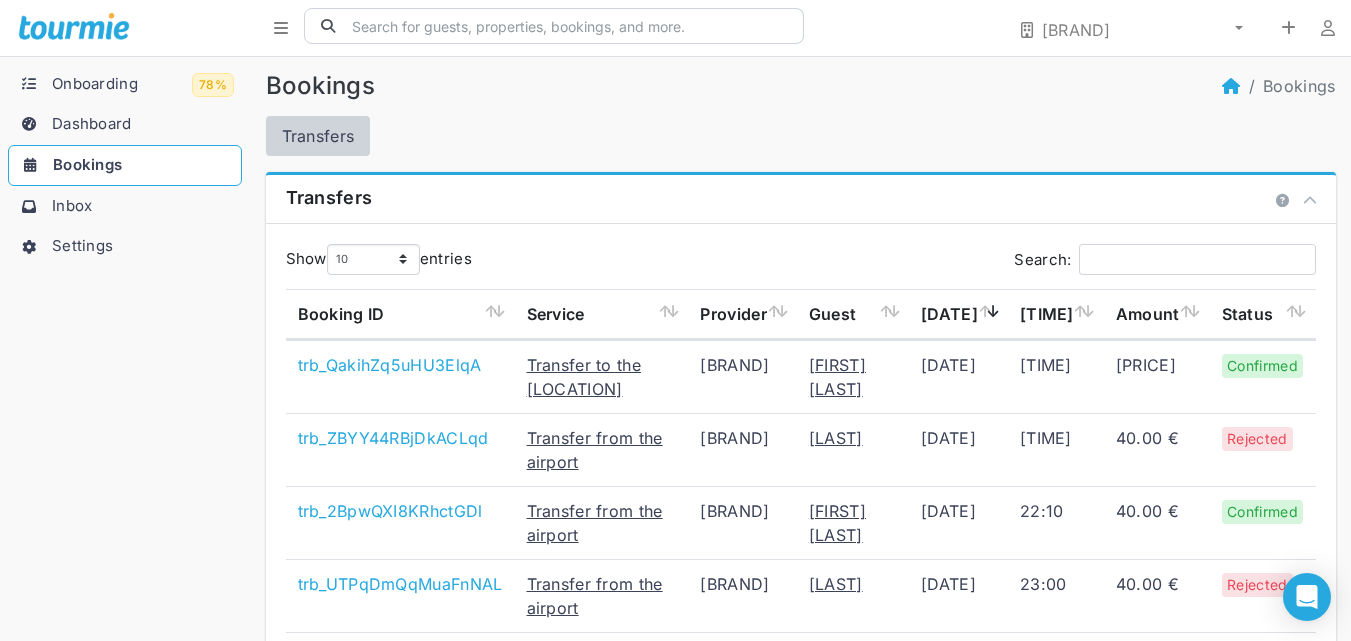 click on "[DATE]" at bounding box center (958, 314) 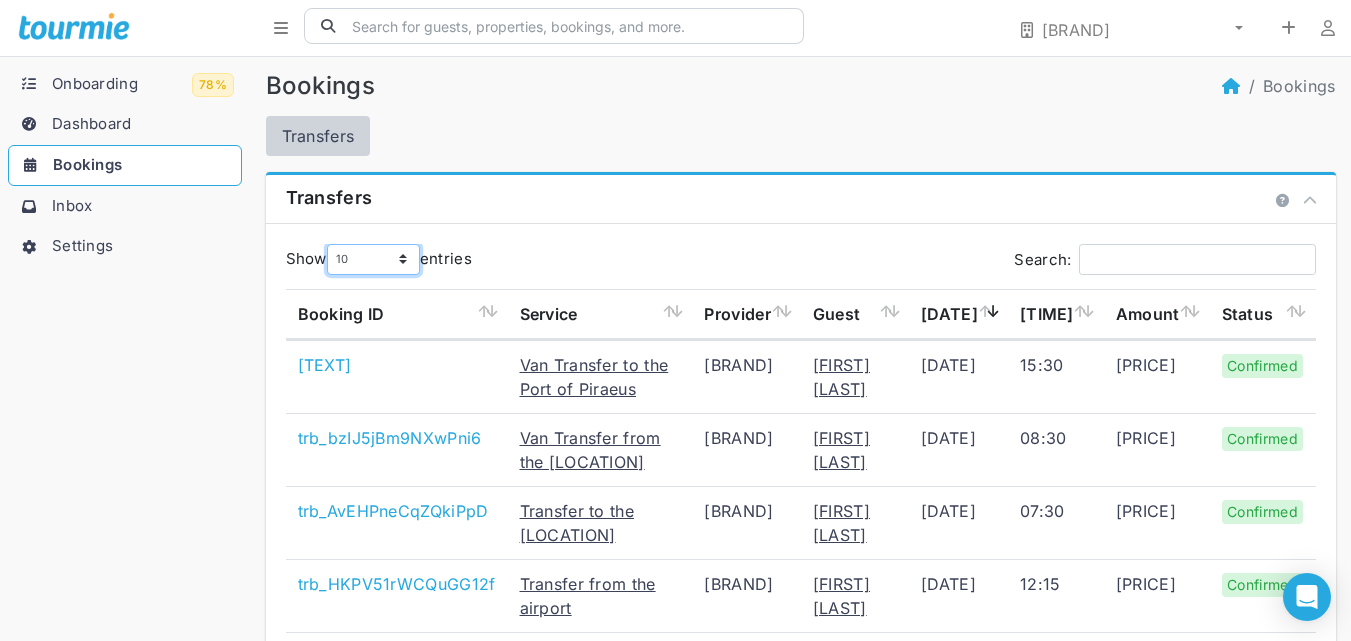 click on "10 25 50 100 250 500" at bounding box center (373, 259) 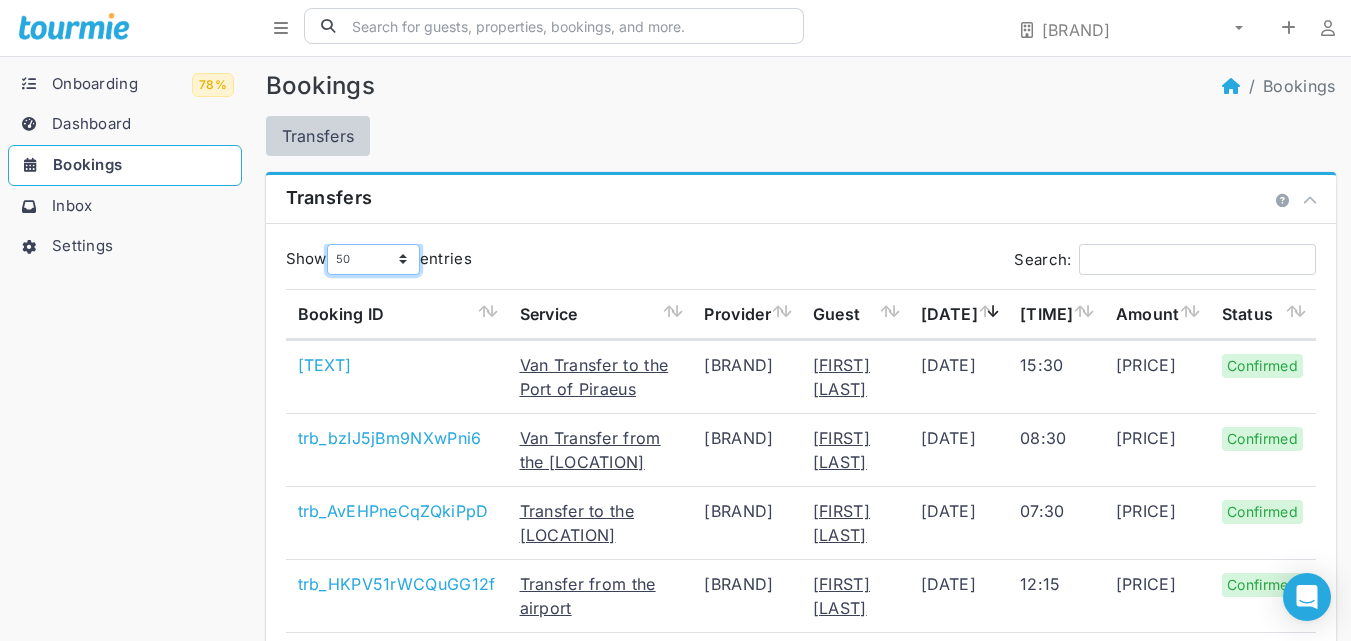 click on "10 25 50 100 250 500" at bounding box center [373, 259] 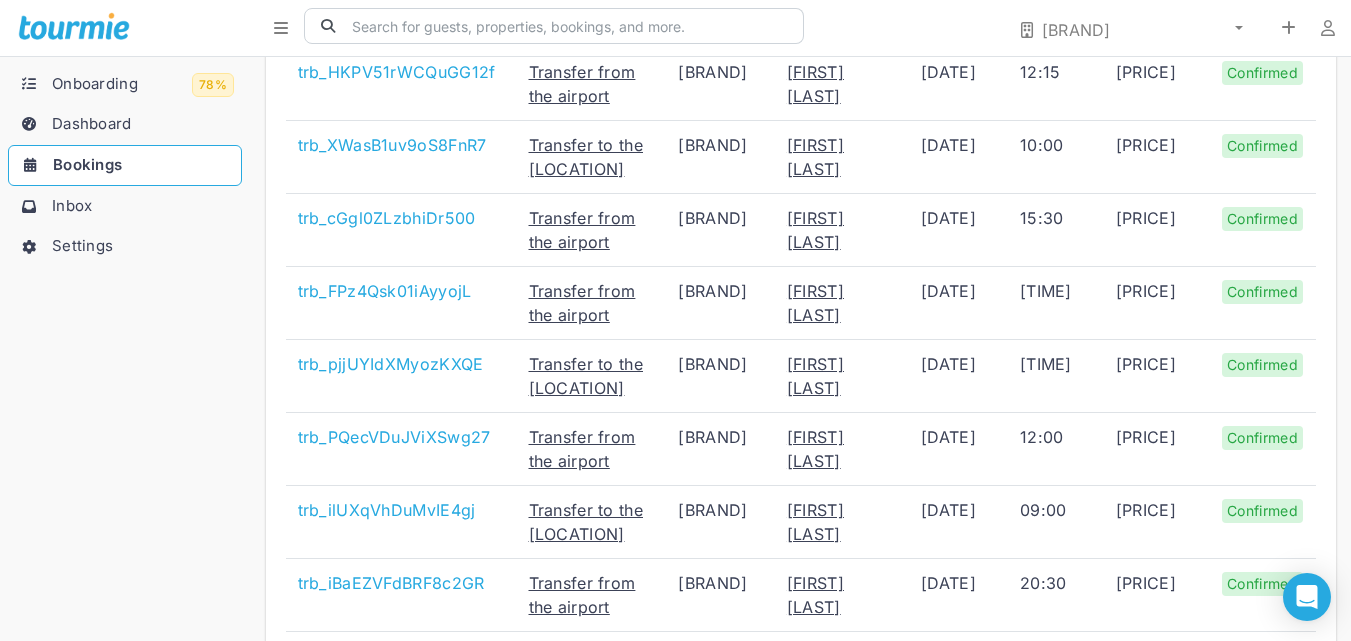 scroll, scrollTop: 1120, scrollLeft: 0, axis: vertical 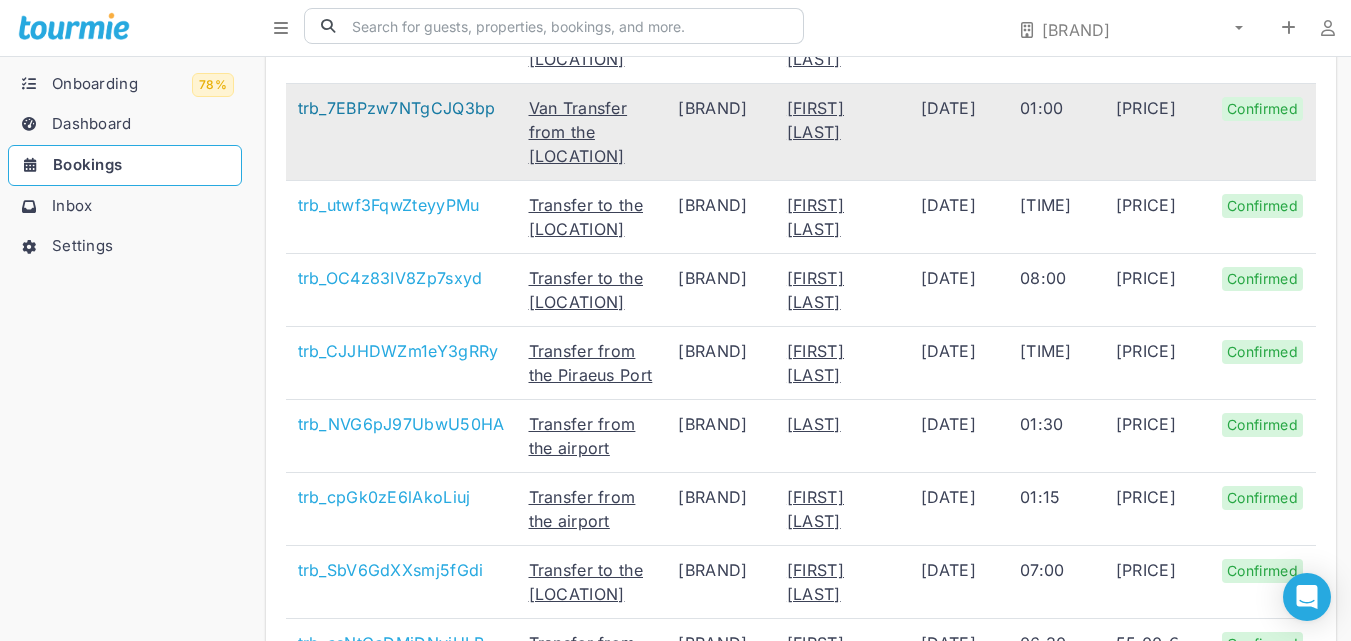 click on "trb_7EBPzw7NTgCJQ3bp" at bounding box center [397, 108] 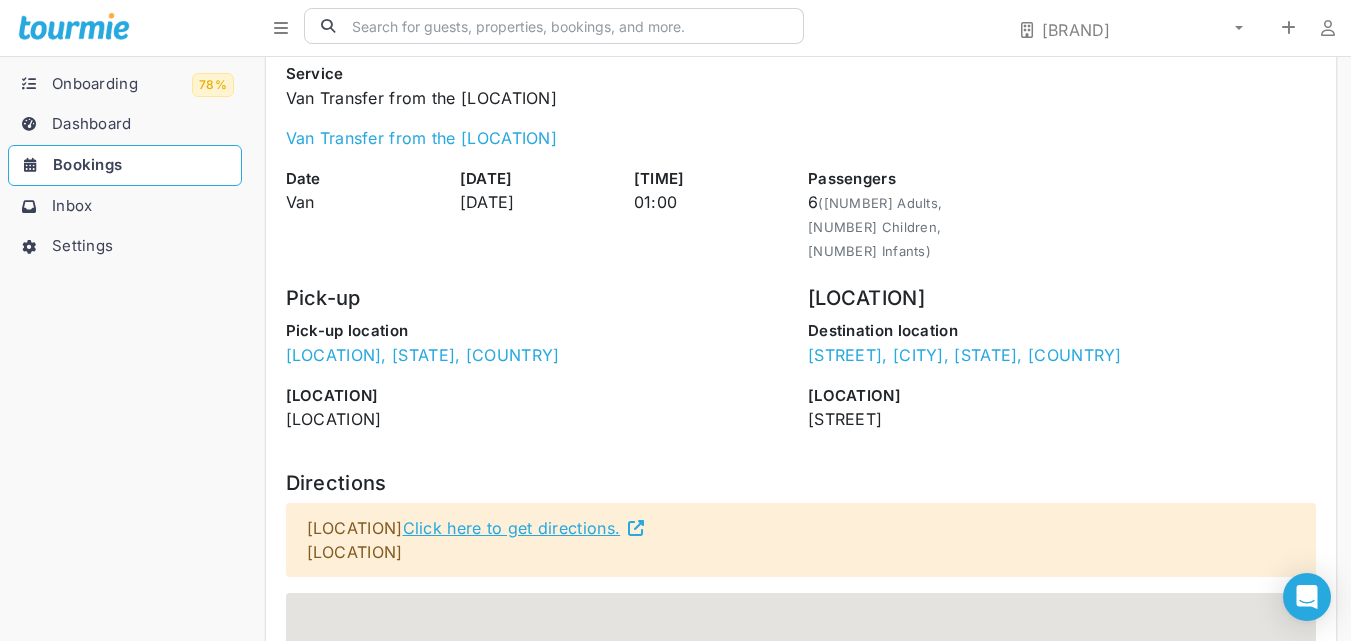 scroll, scrollTop: 1120, scrollLeft: 0, axis: vertical 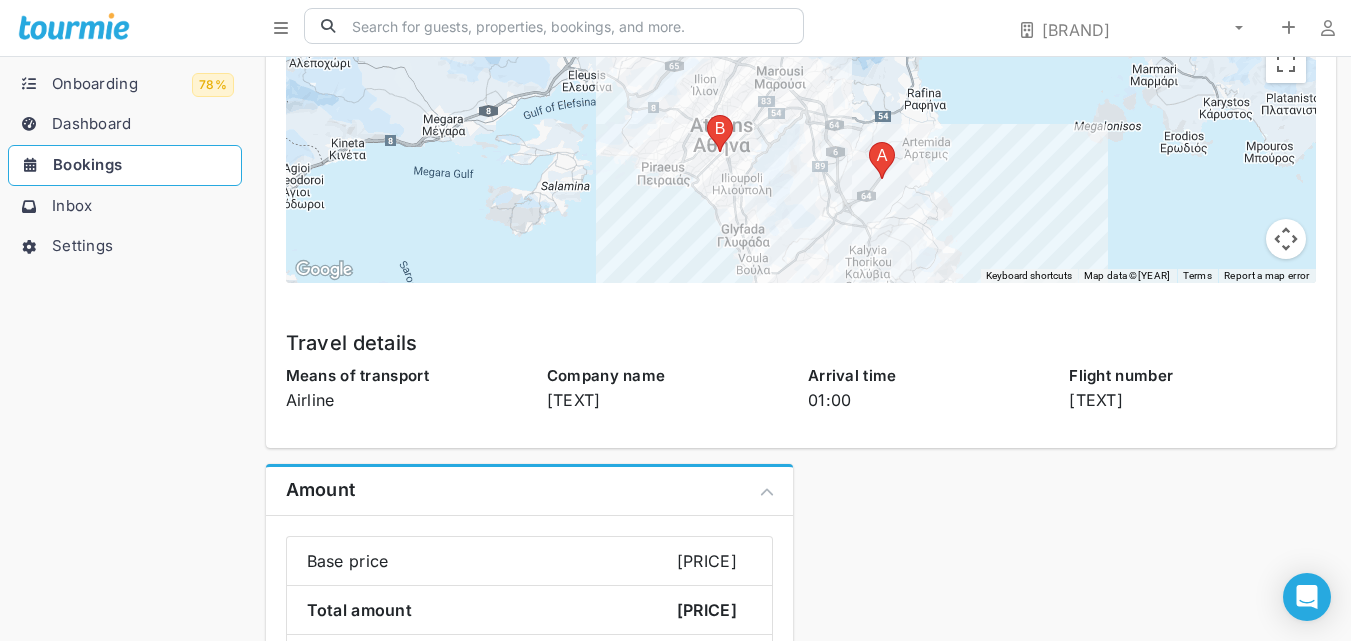 click on "Bookings" at bounding box center (87, 164) 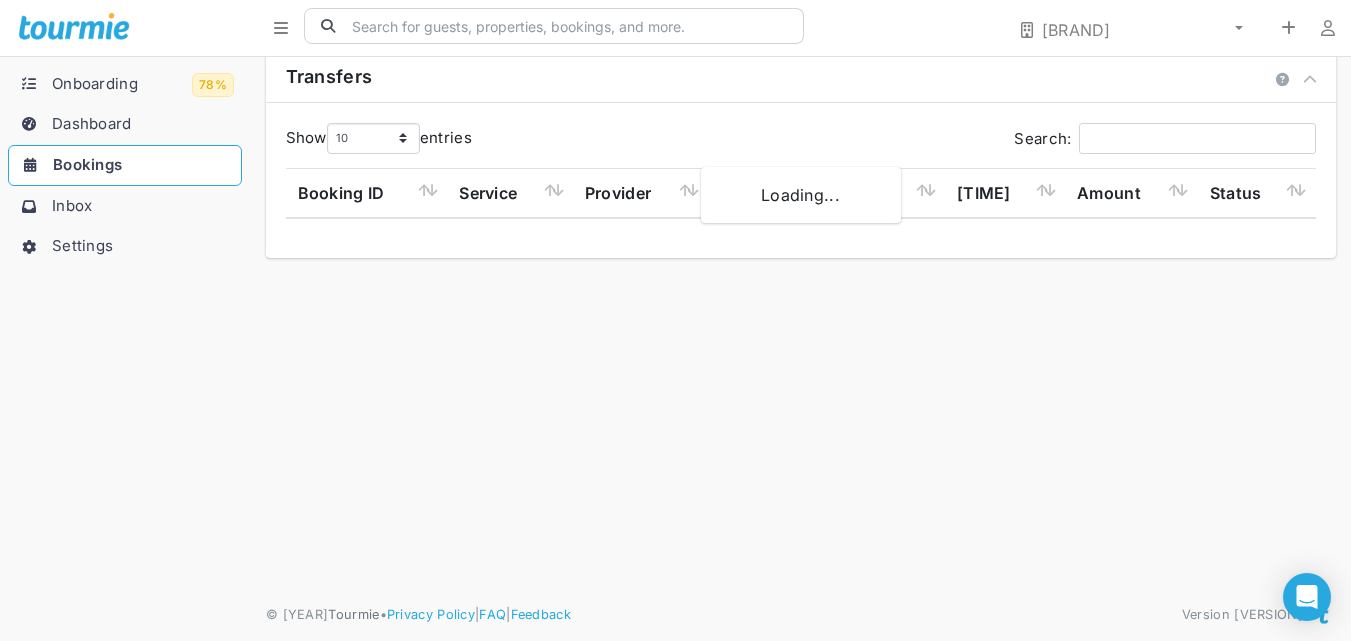 scroll, scrollTop: 0, scrollLeft: 0, axis: both 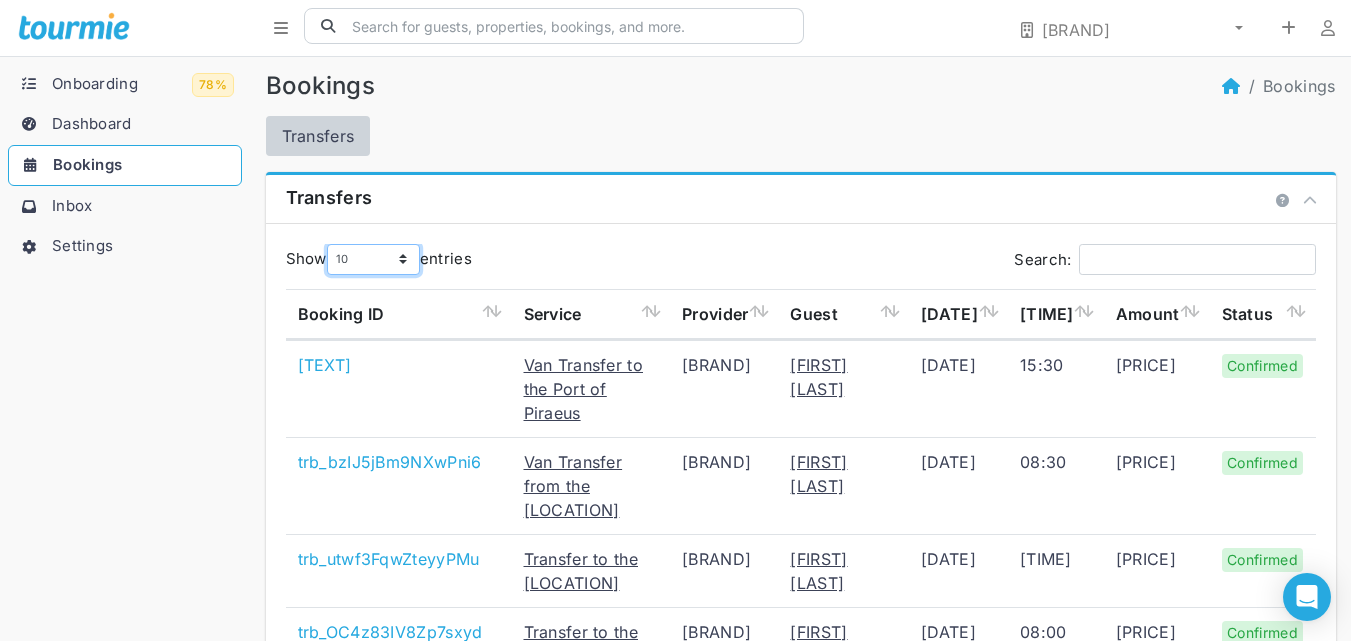 click on "10 25 50 100 250 500" at bounding box center (373, 259) 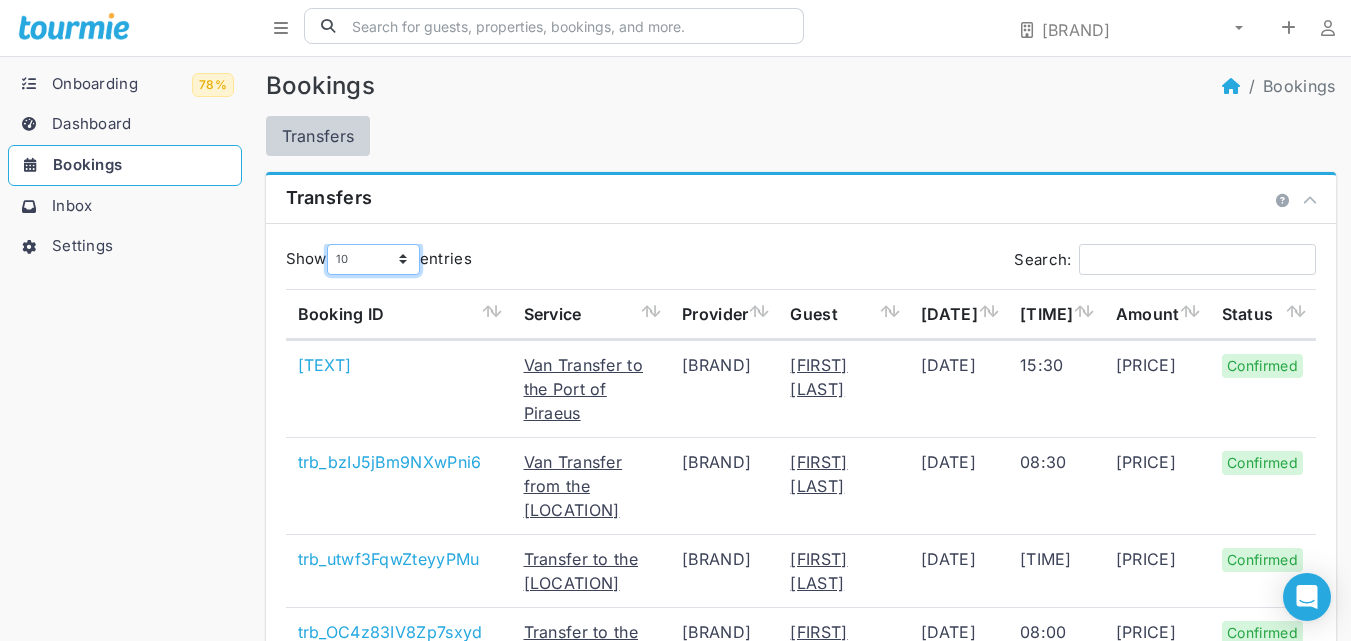 select on "50" 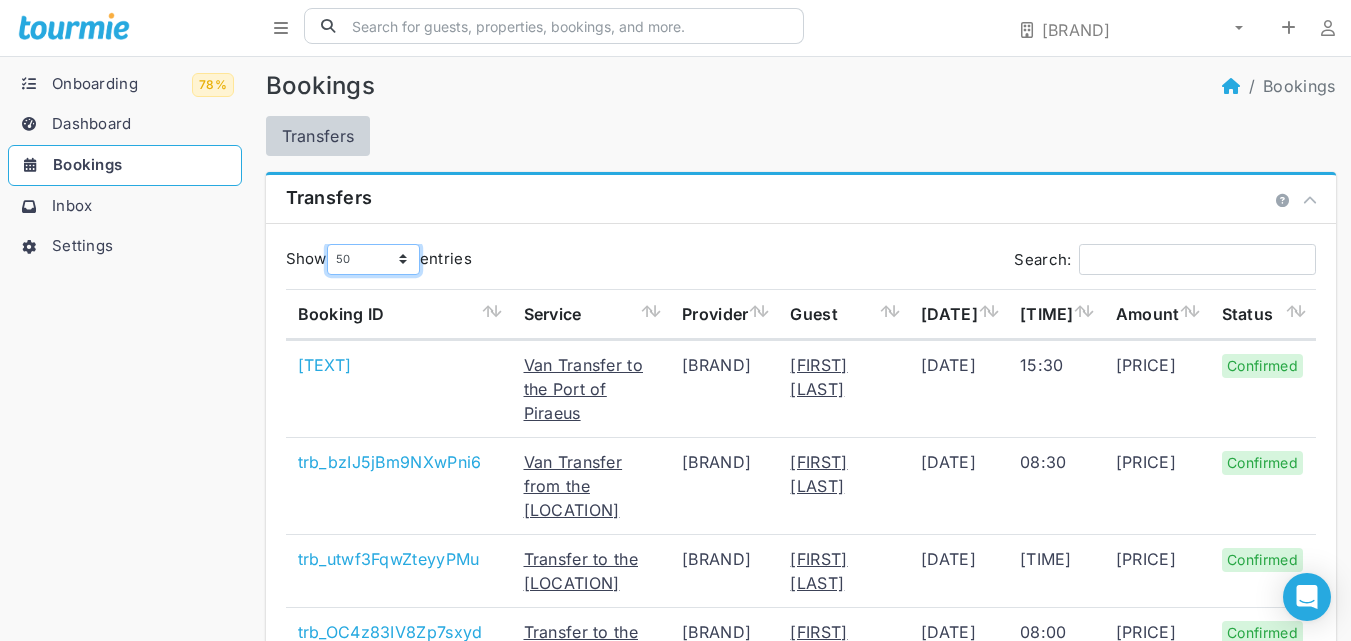 click on "10 25 50 100 250 500" at bounding box center [373, 259] 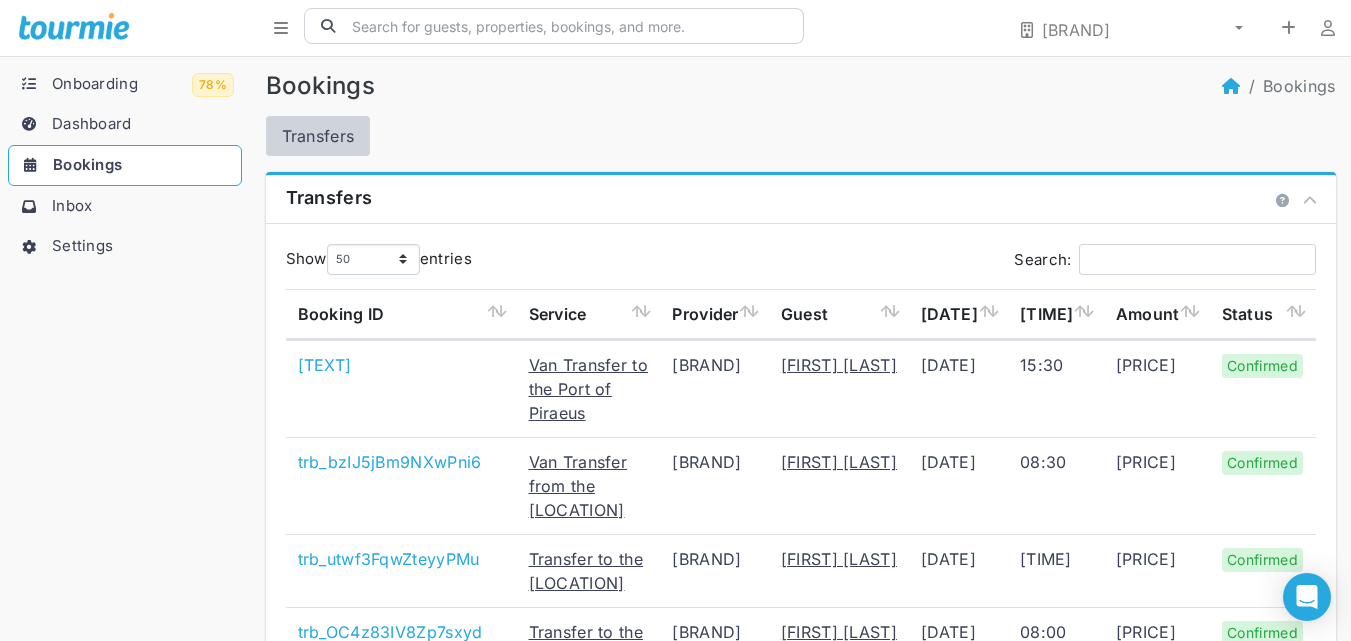 click on "[DATE]" at bounding box center (958, 314) 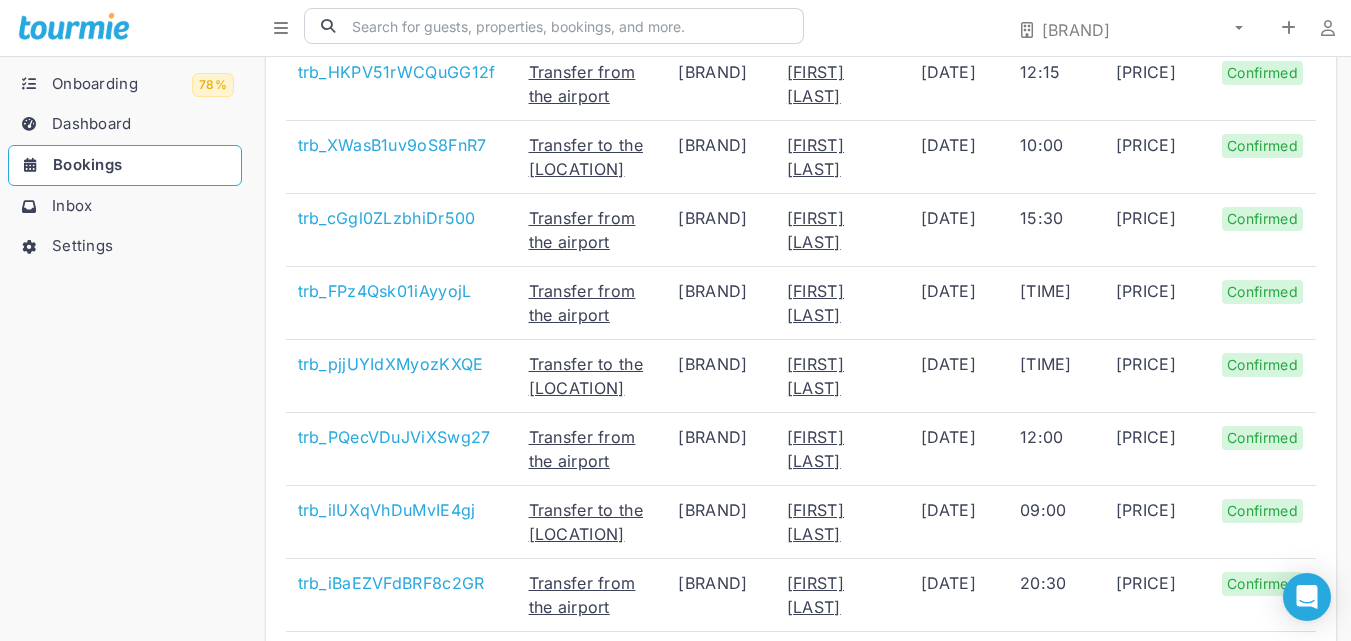 scroll, scrollTop: 1120, scrollLeft: 0, axis: vertical 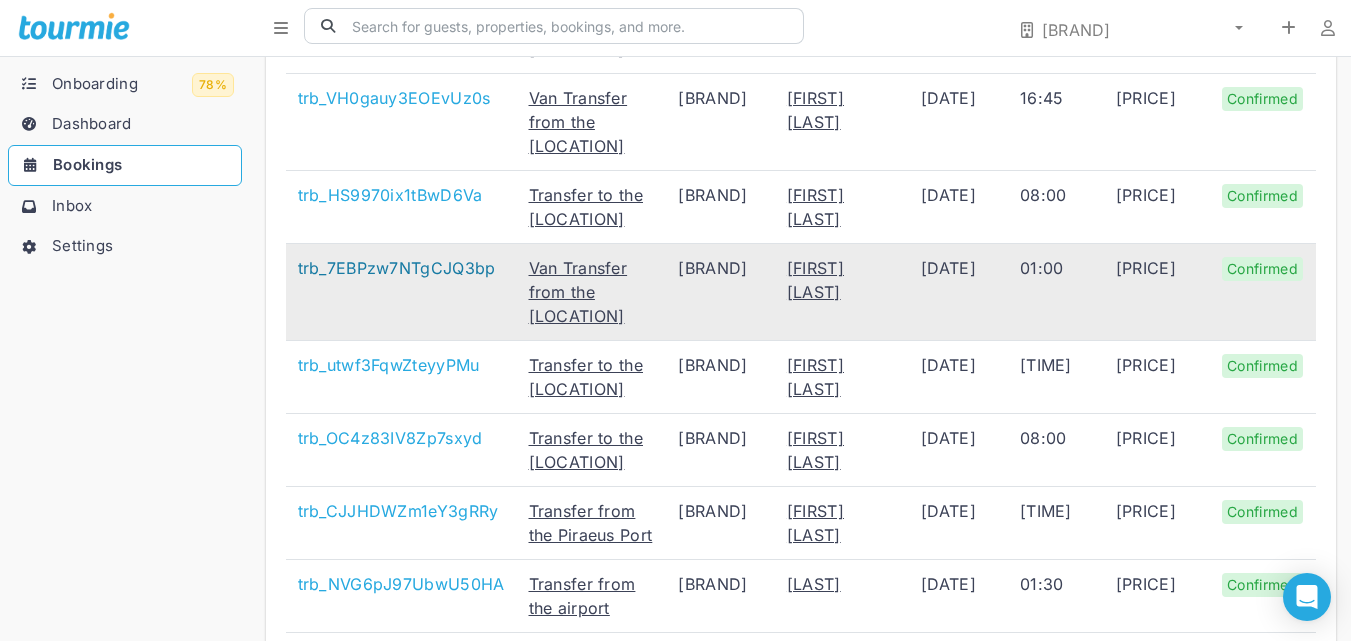 click on "trb_7EBPzw7NTgCJQ3bp" at bounding box center (397, 268) 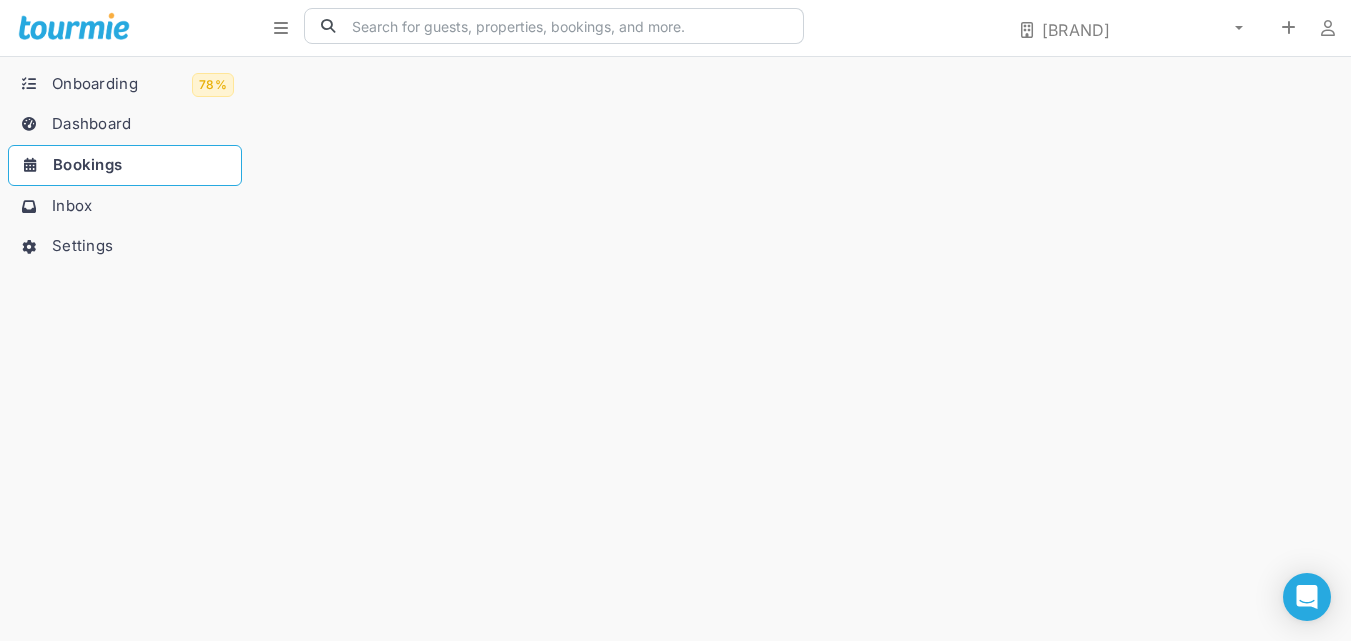 scroll, scrollTop: 0, scrollLeft: 0, axis: both 